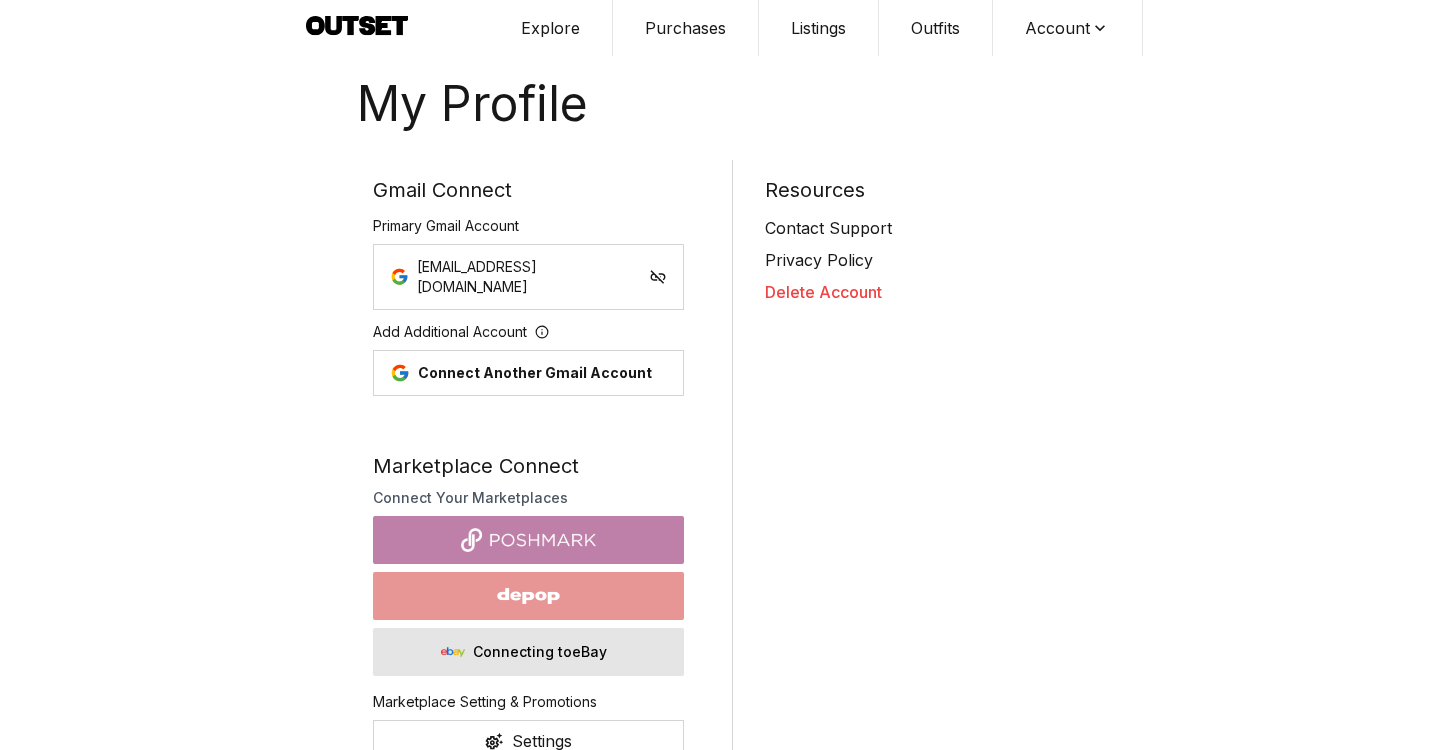 scroll, scrollTop: 0, scrollLeft: 0, axis: both 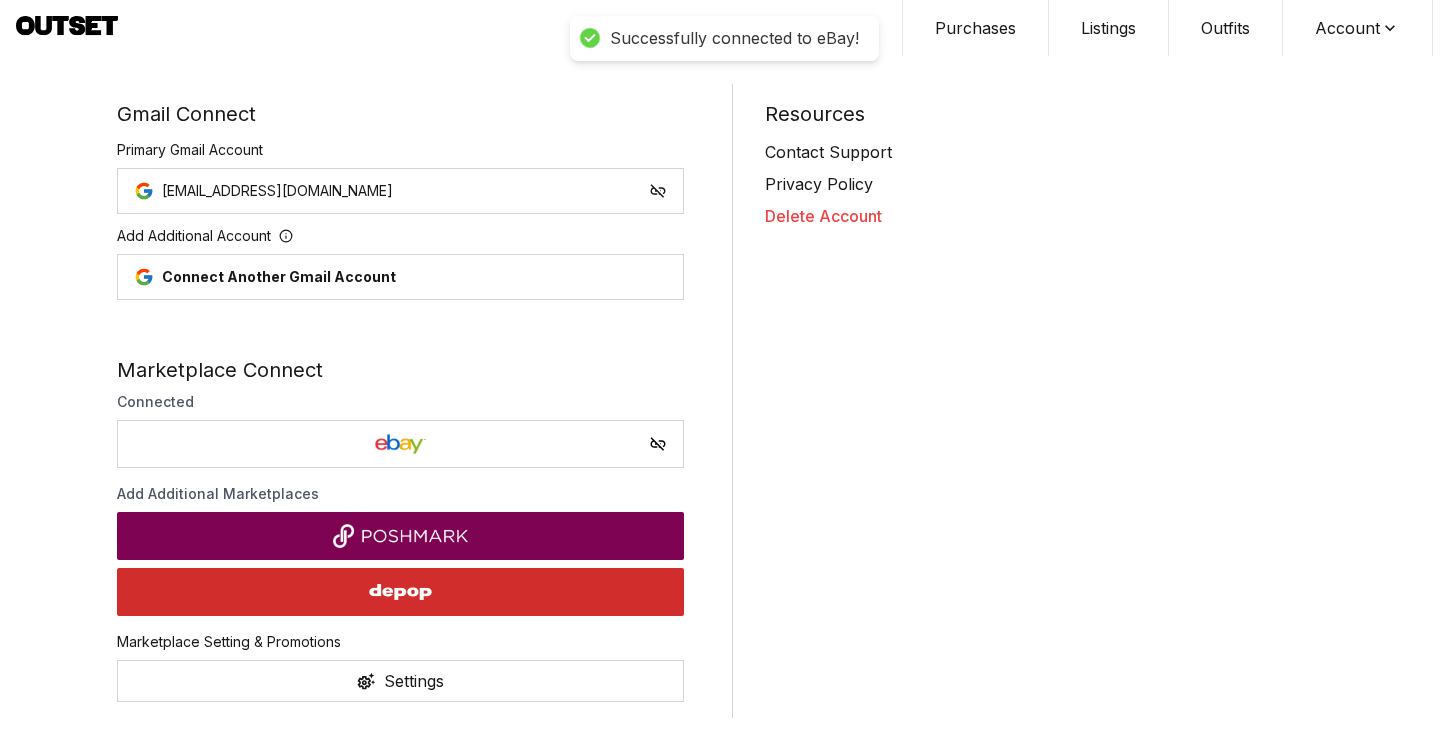 click at bounding box center [400, 592] 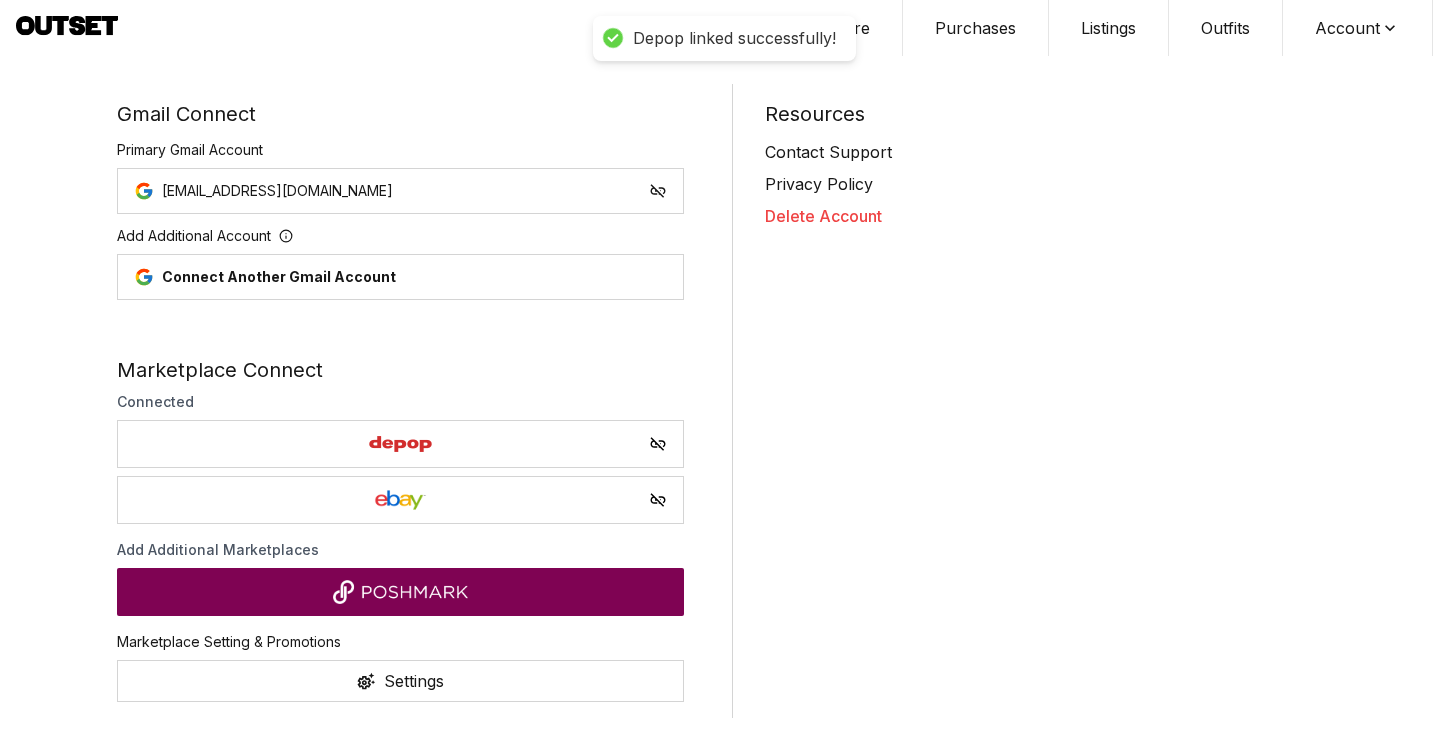 click 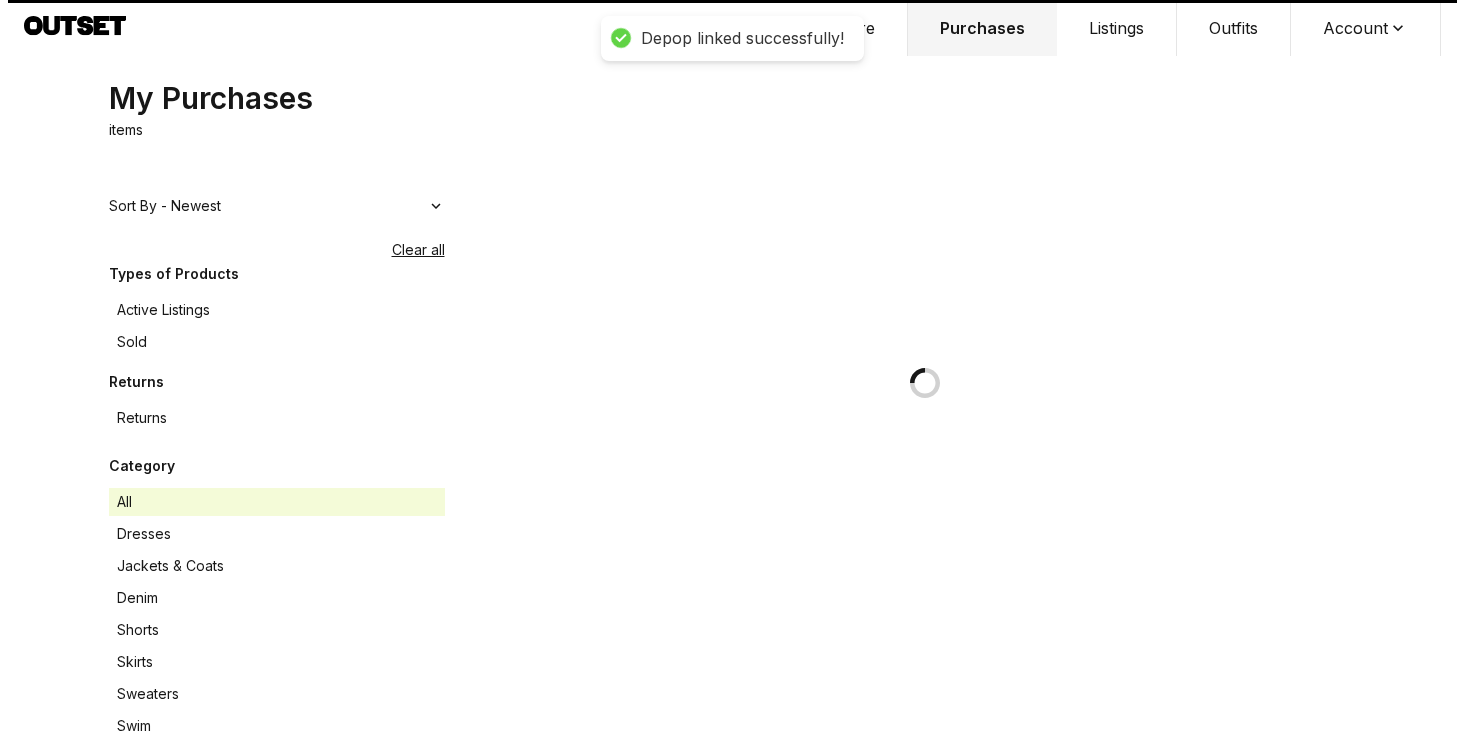 scroll, scrollTop: 0, scrollLeft: 0, axis: both 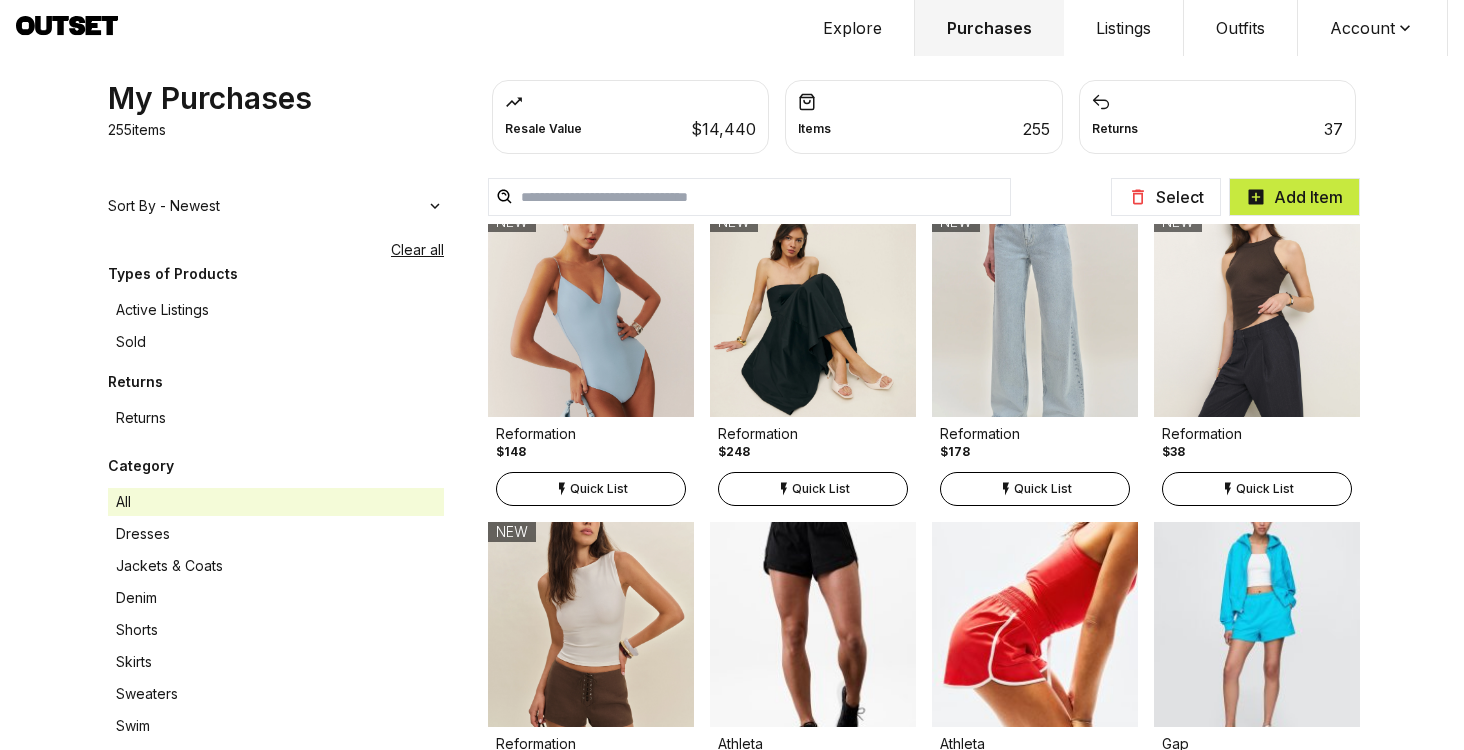 click at bounding box center [1035, 314] 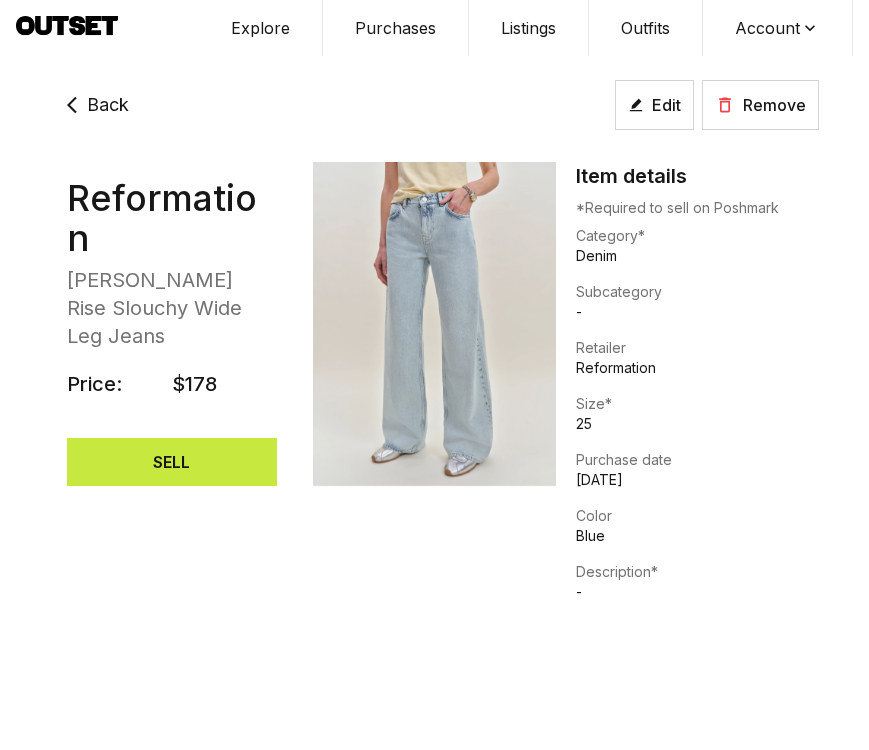 click on "SELL" at bounding box center [172, 462] 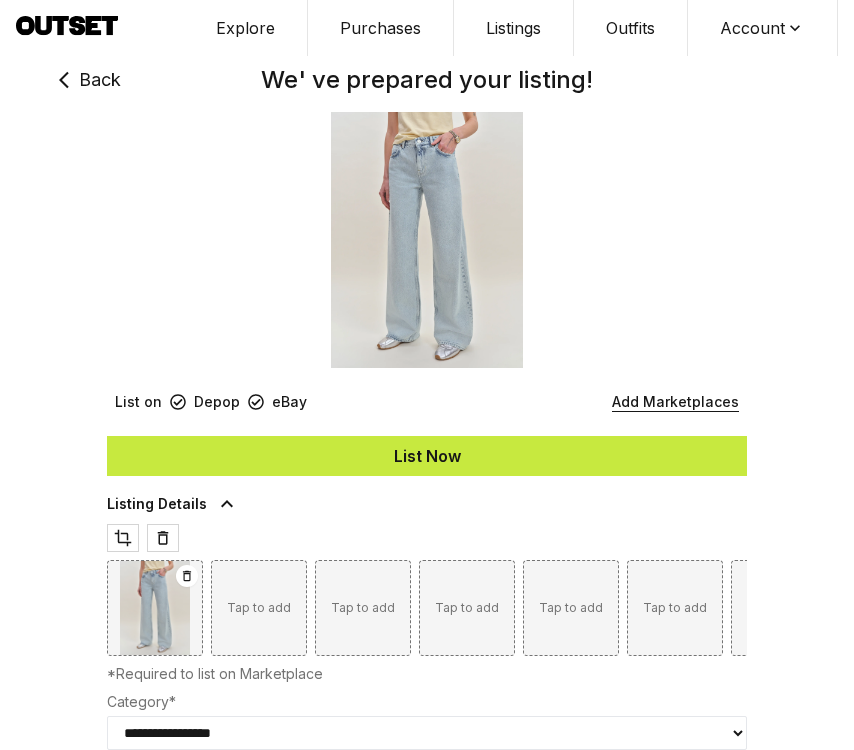 type on "***" 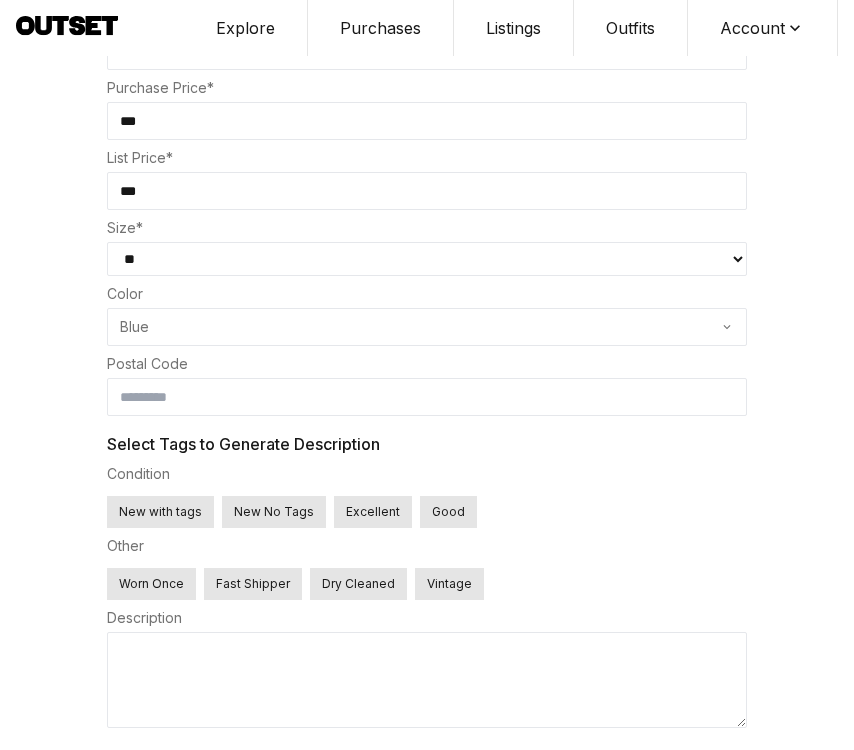 scroll, scrollTop: 0, scrollLeft: 0, axis: both 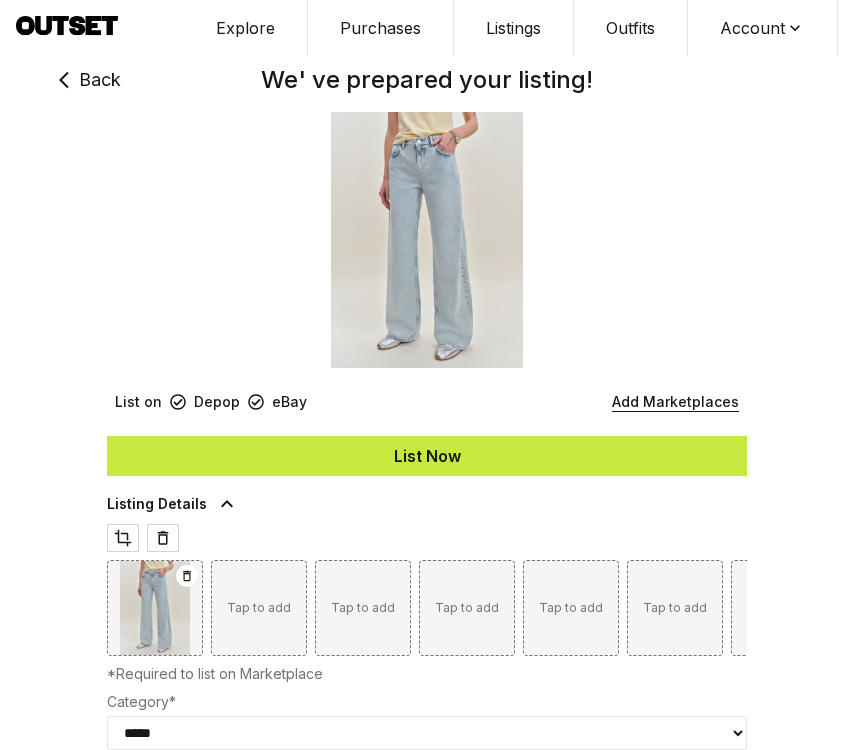 click on "List Now" at bounding box center (427, 456) 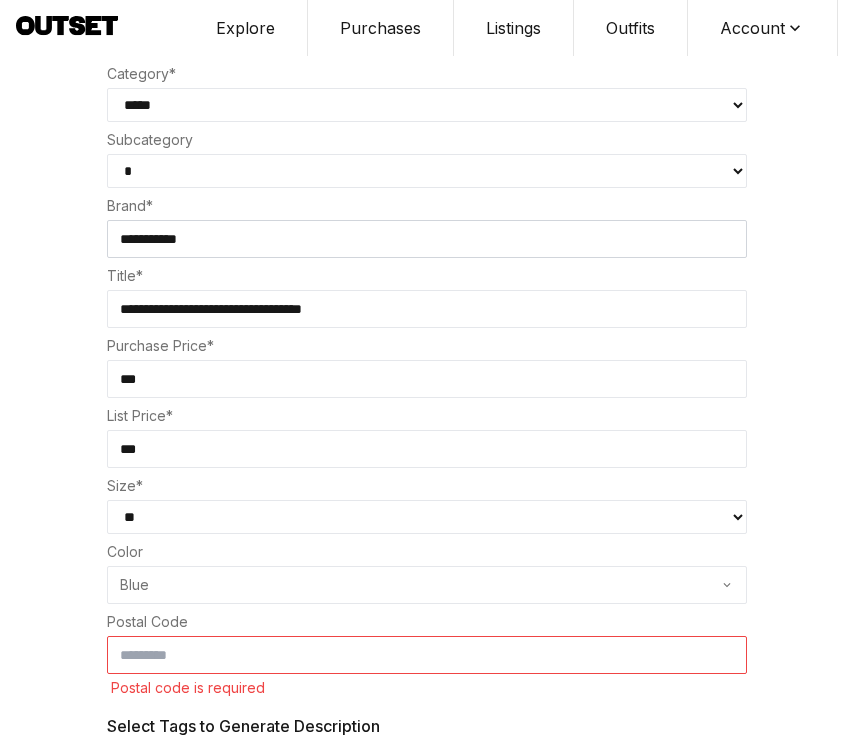scroll, scrollTop: 945, scrollLeft: 0, axis: vertical 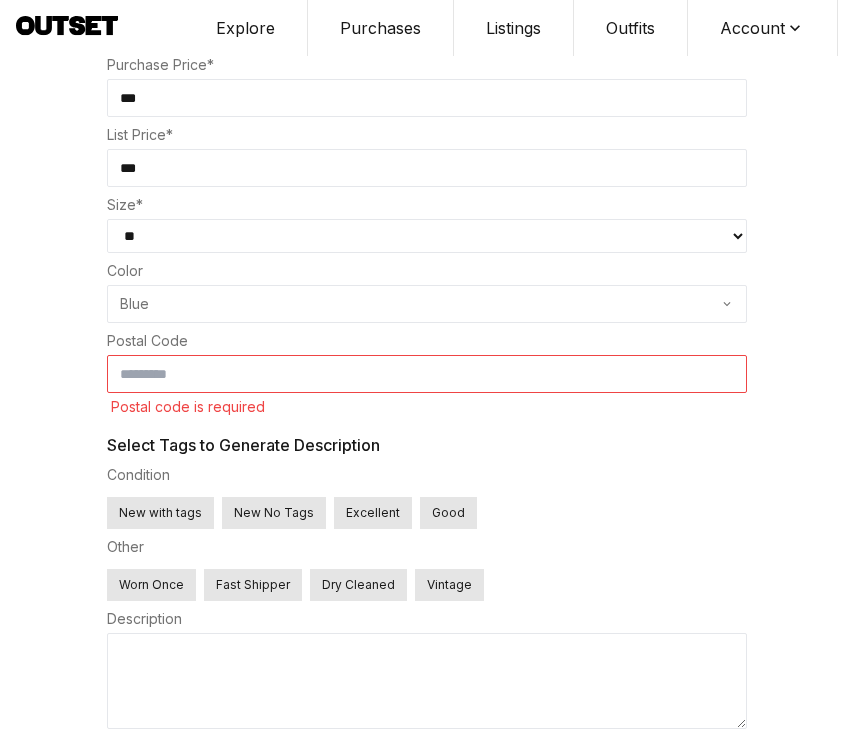 click at bounding box center (427, 374) 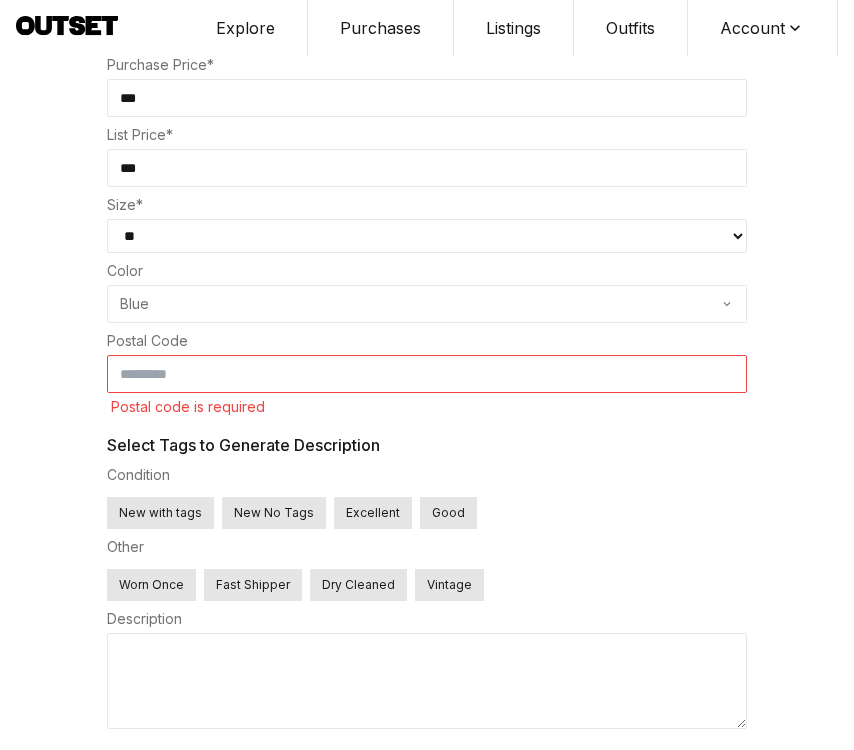 type on "*****" 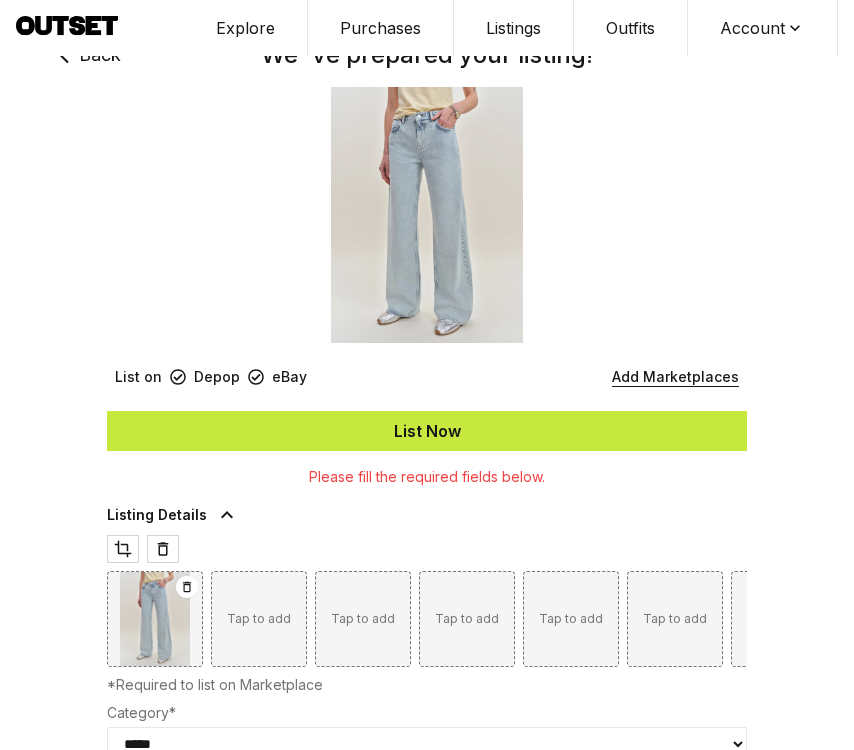 scroll, scrollTop: 11, scrollLeft: 0, axis: vertical 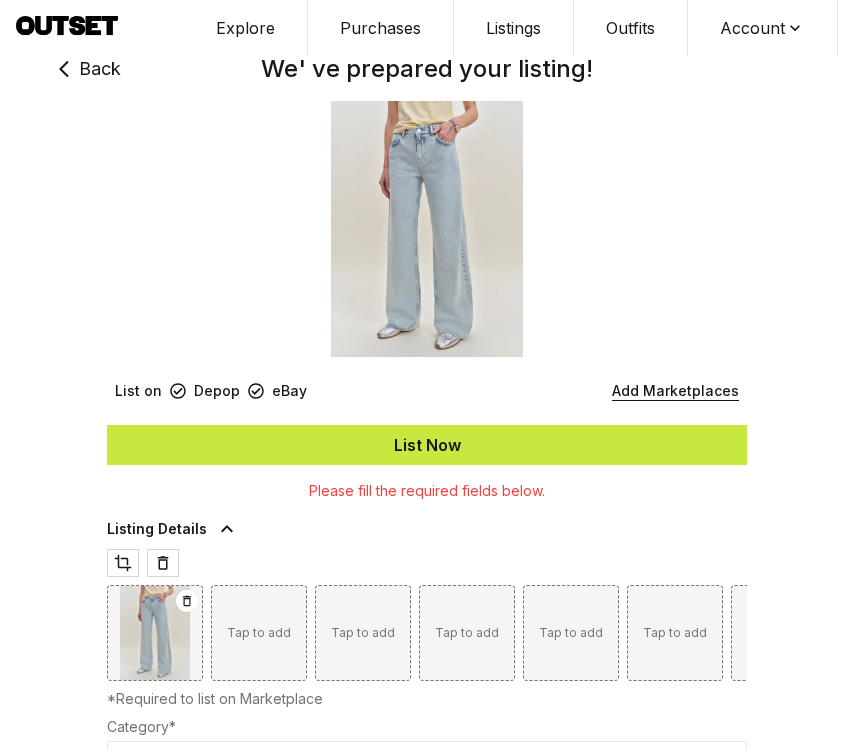 click on "List Now" at bounding box center [427, 445] 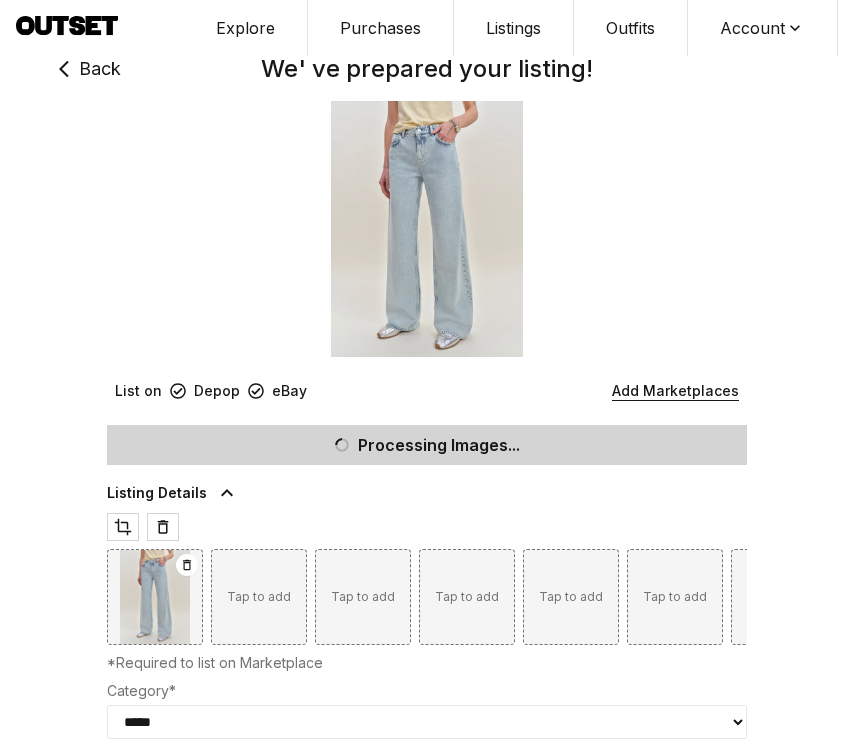 scroll, scrollTop: 910, scrollLeft: 0, axis: vertical 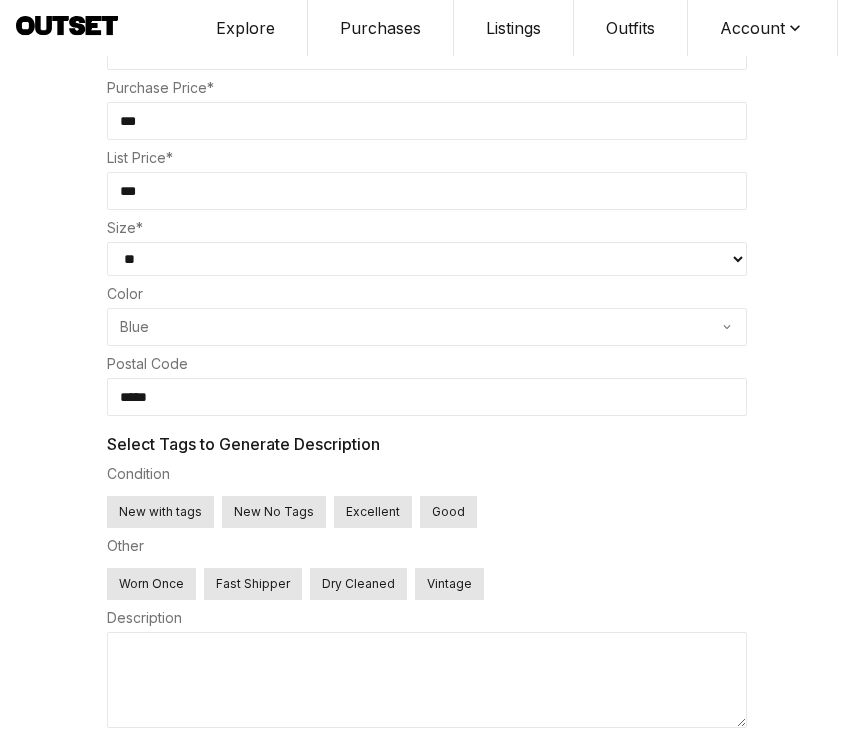 click on "* ** * * * * * ** ** ** ** ** ** ** ** ** ** **" at bounding box center (427, 259) 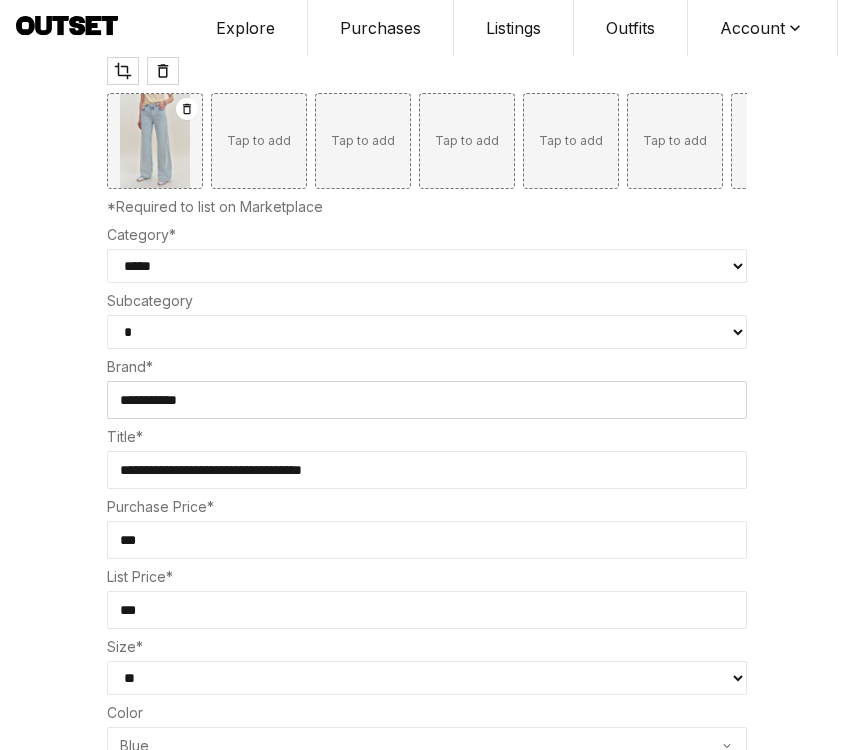scroll, scrollTop: 485, scrollLeft: 0, axis: vertical 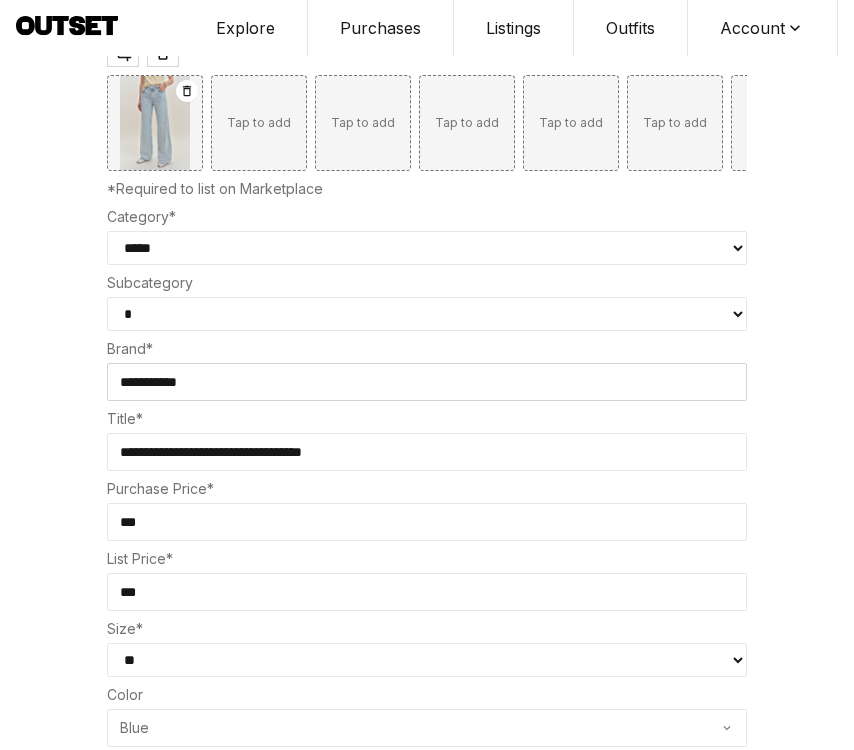 click on "**********" at bounding box center [427, 452] 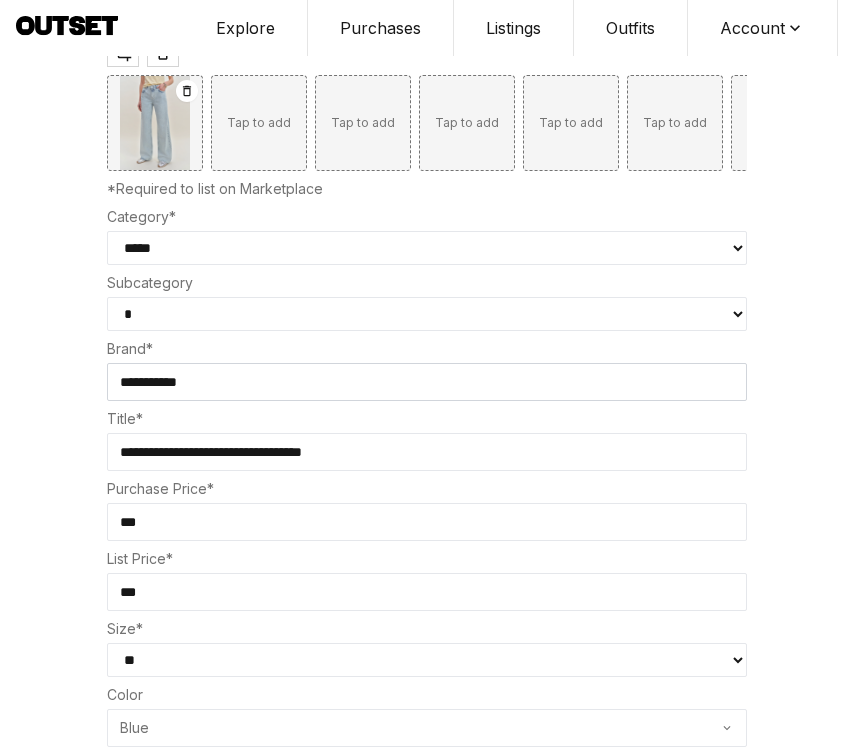 drag, startPoint x: 348, startPoint y: 478, endPoint x: 100, endPoint y: 465, distance: 248.34048 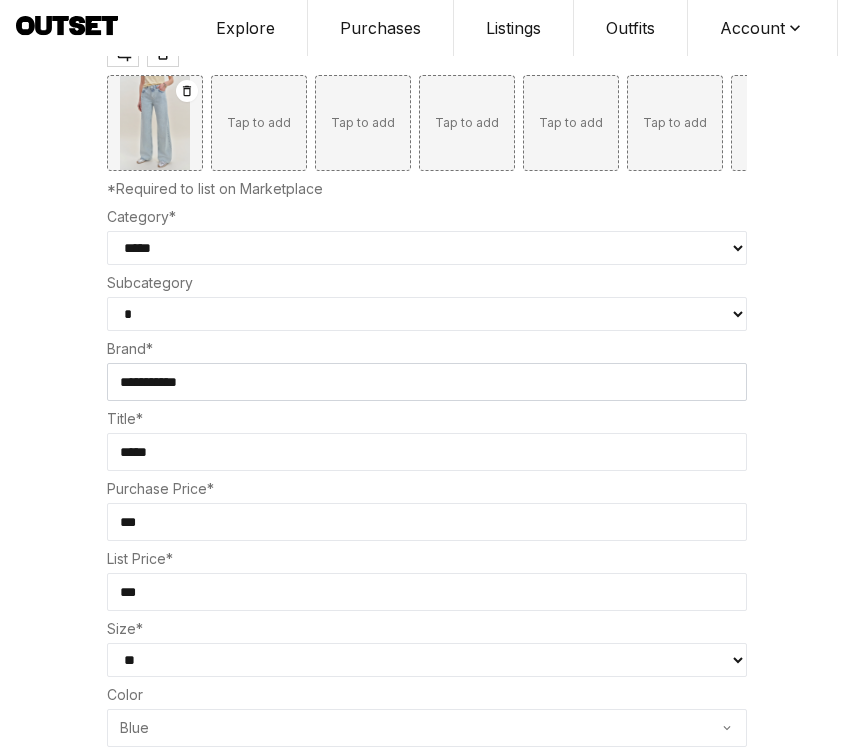 type on "*****" 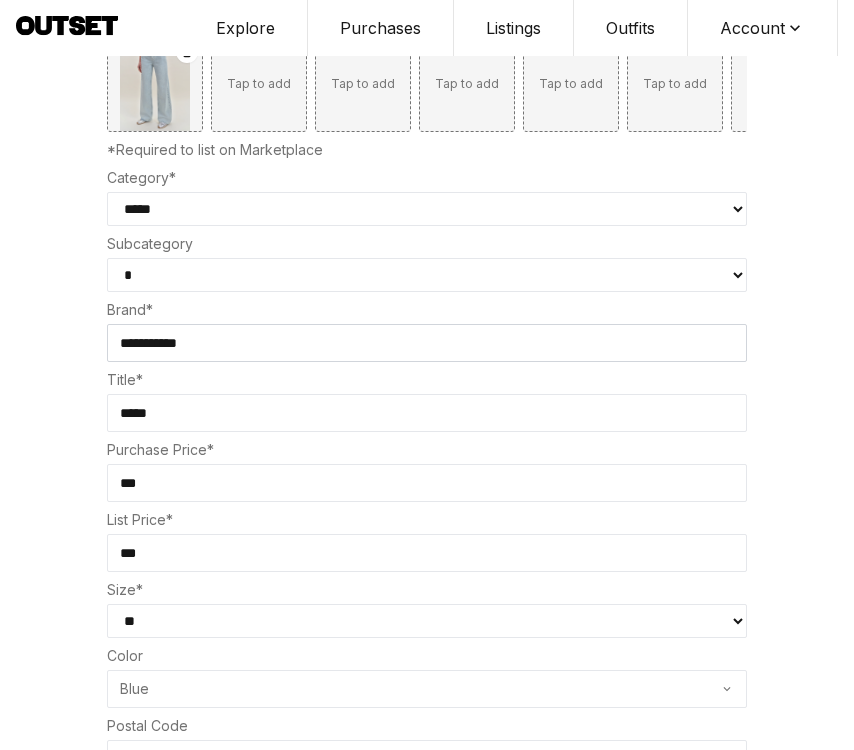 scroll, scrollTop: 0, scrollLeft: 0, axis: both 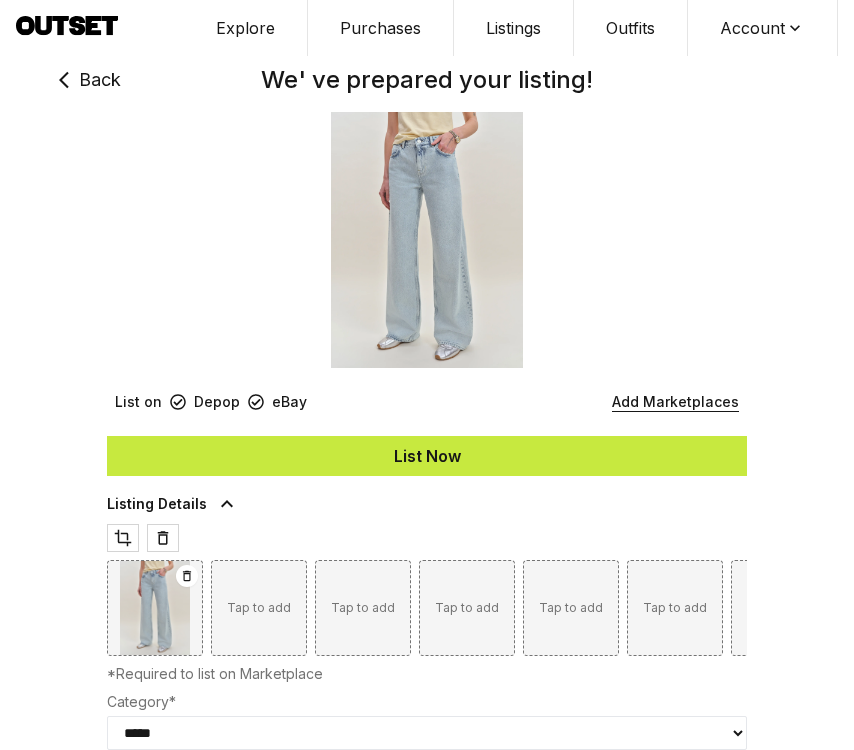 click on "List Now" at bounding box center [427, 456] 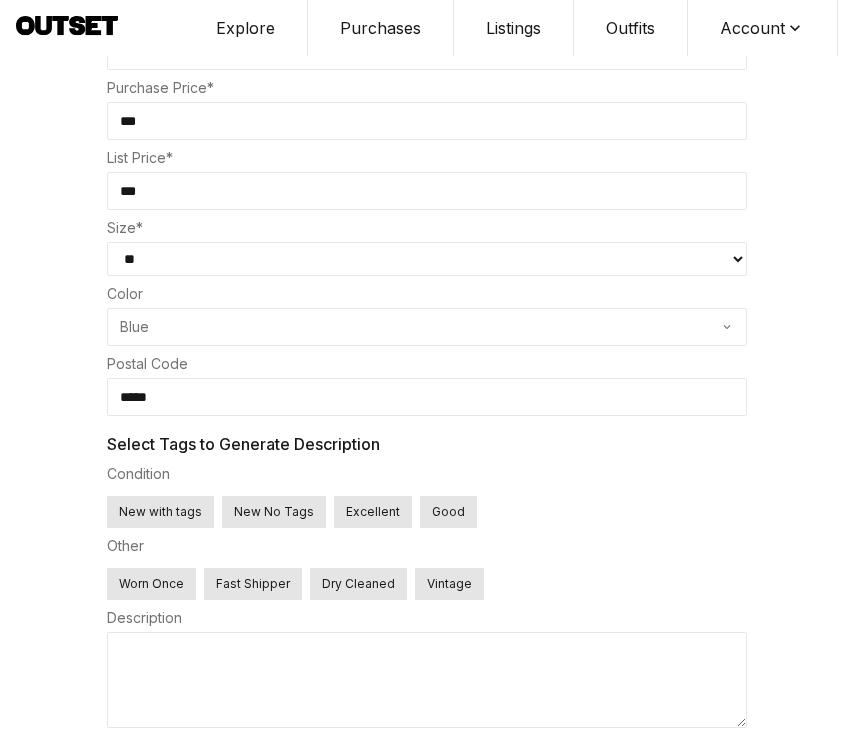 scroll, scrollTop: 910, scrollLeft: 0, axis: vertical 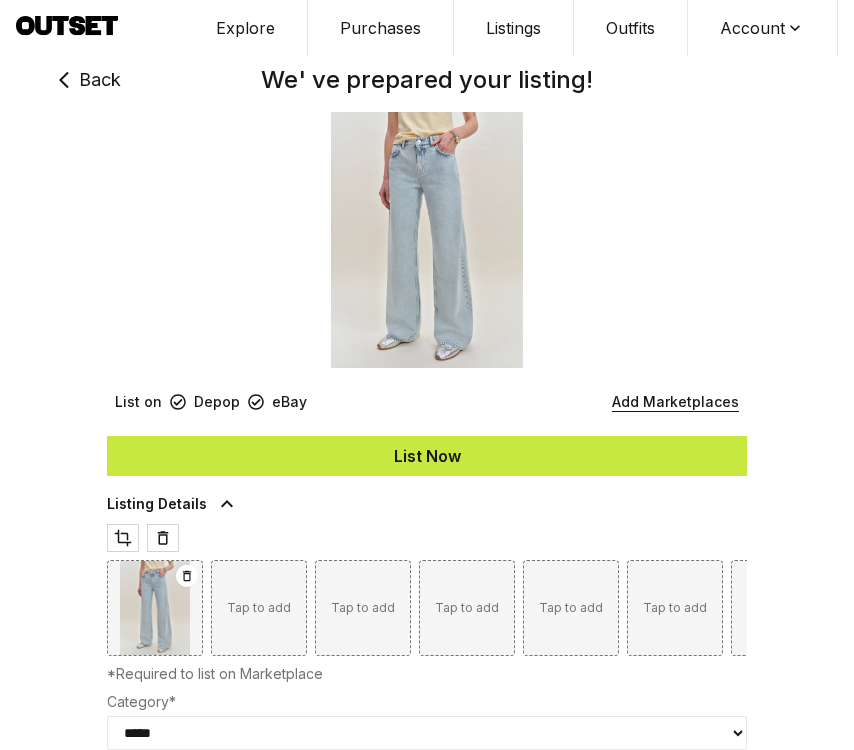 click on "List Now" at bounding box center [427, 456] 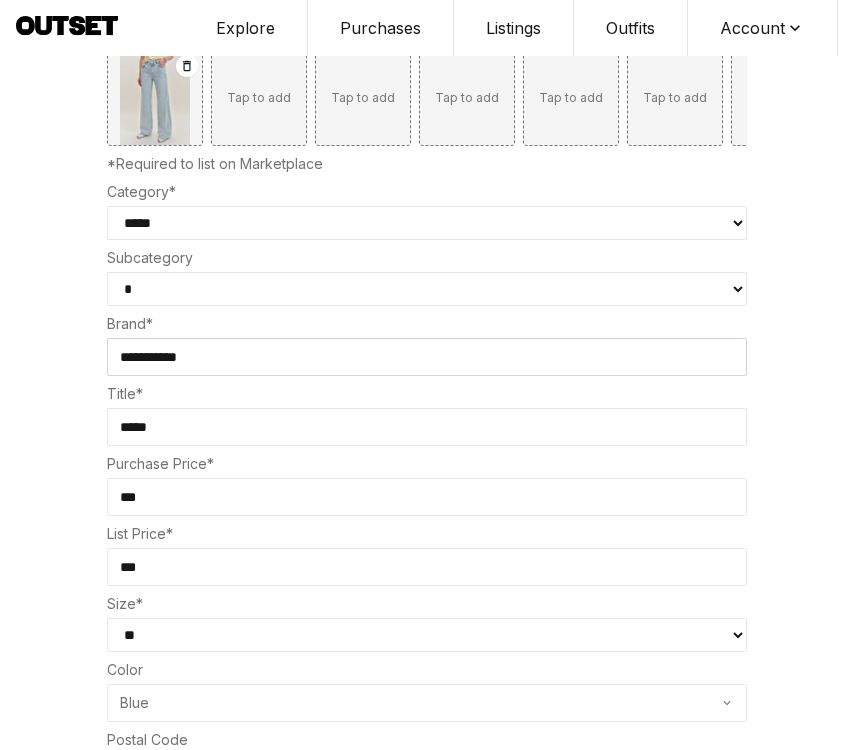scroll, scrollTop: 910, scrollLeft: 0, axis: vertical 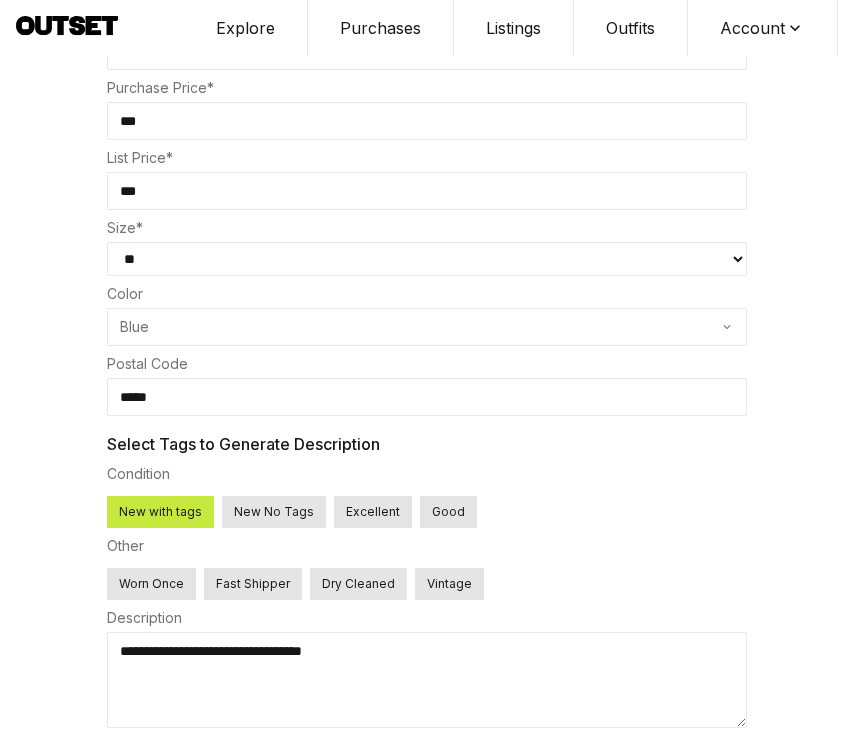 click on "**********" at bounding box center [427, 680] 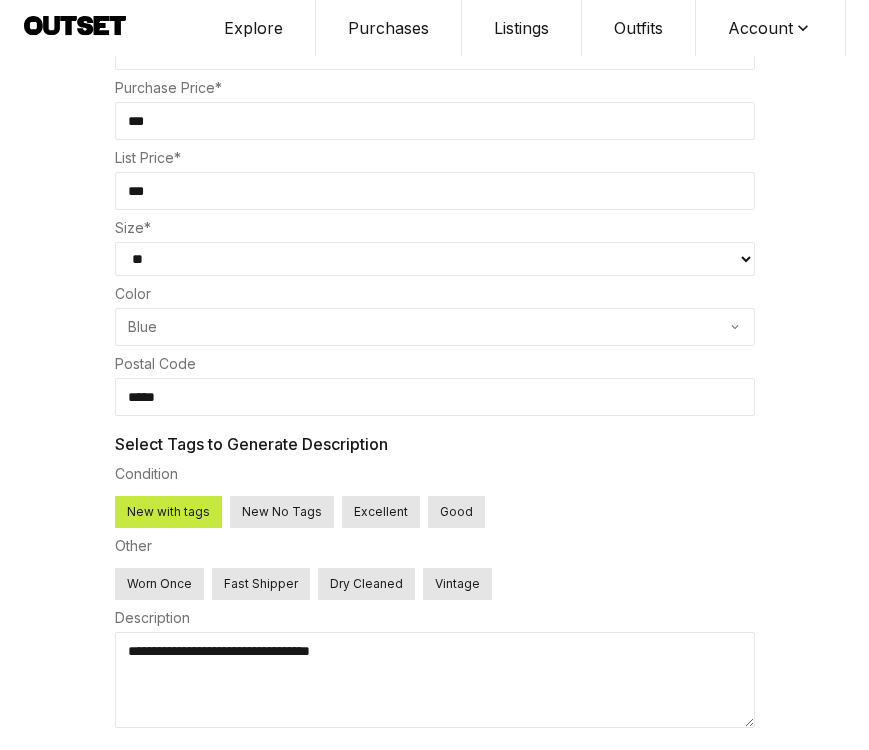 scroll, scrollTop: 0, scrollLeft: 0, axis: both 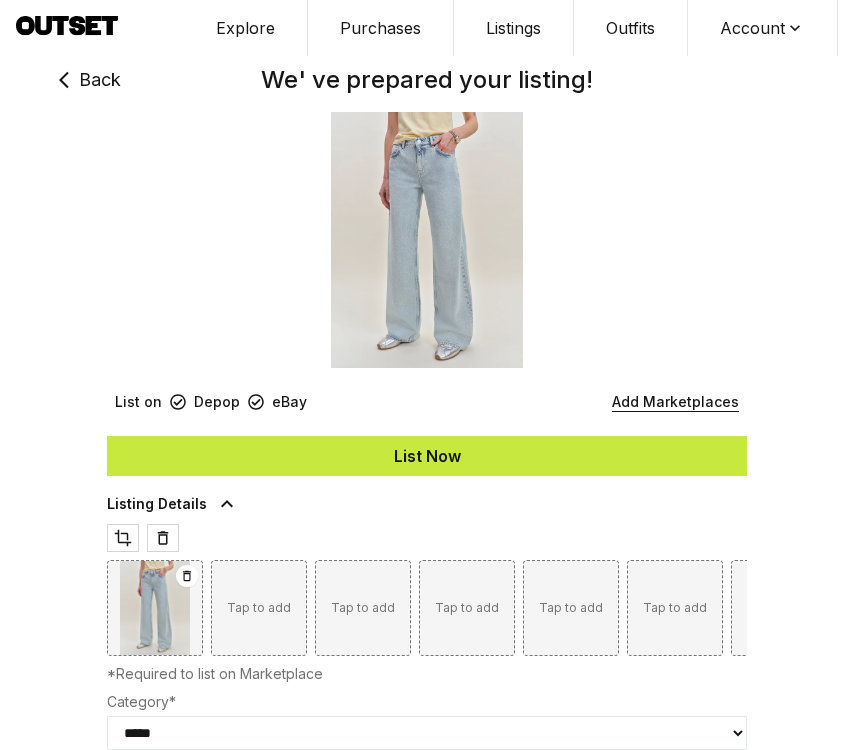 click 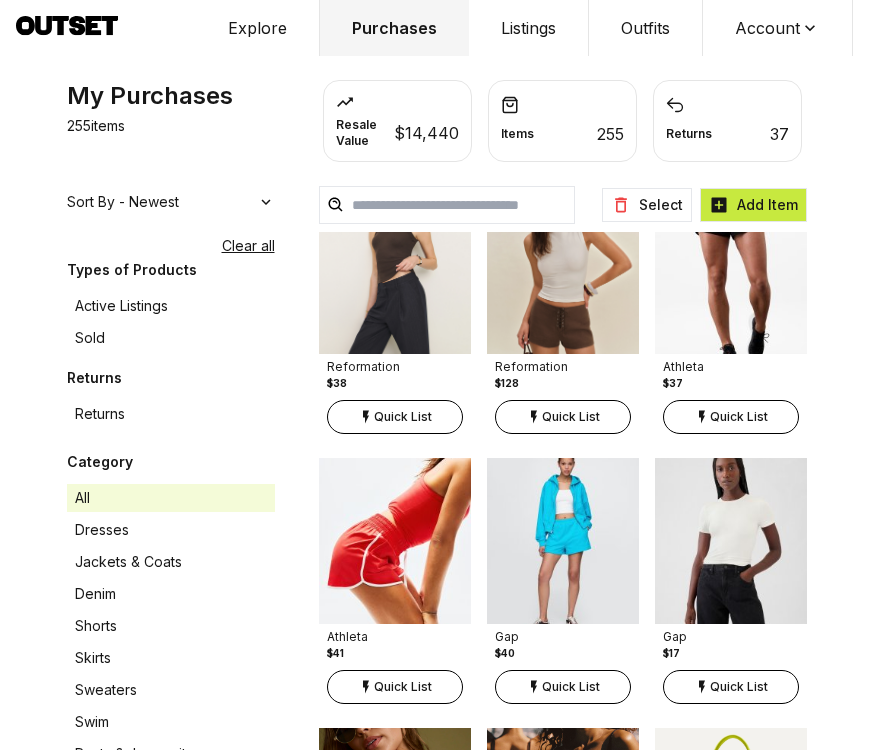scroll, scrollTop: 351, scrollLeft: 0, axis: vertical 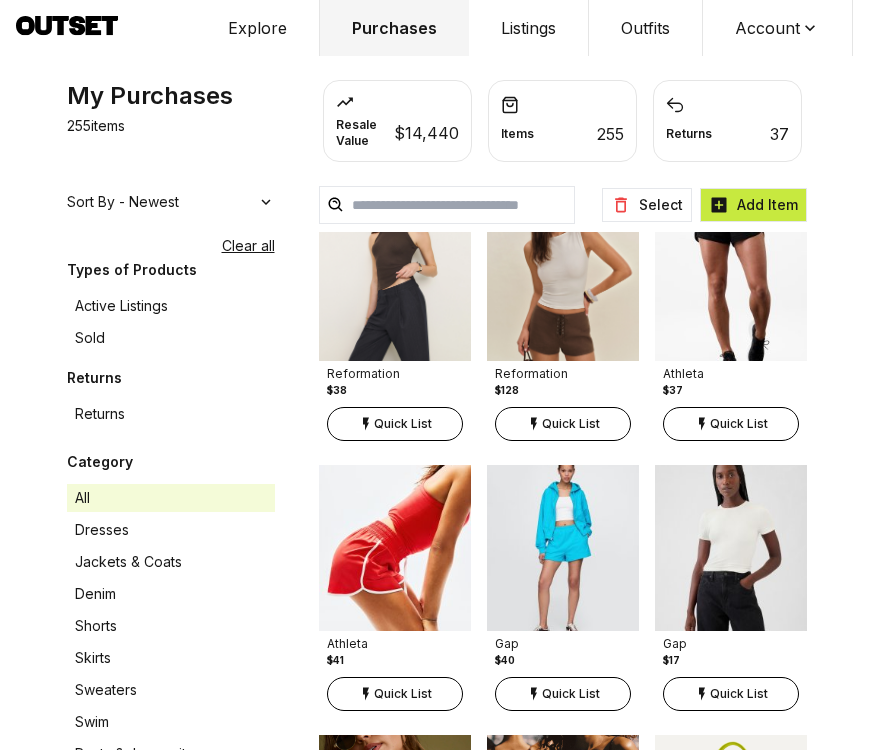 click at bounding box center (731, 548) 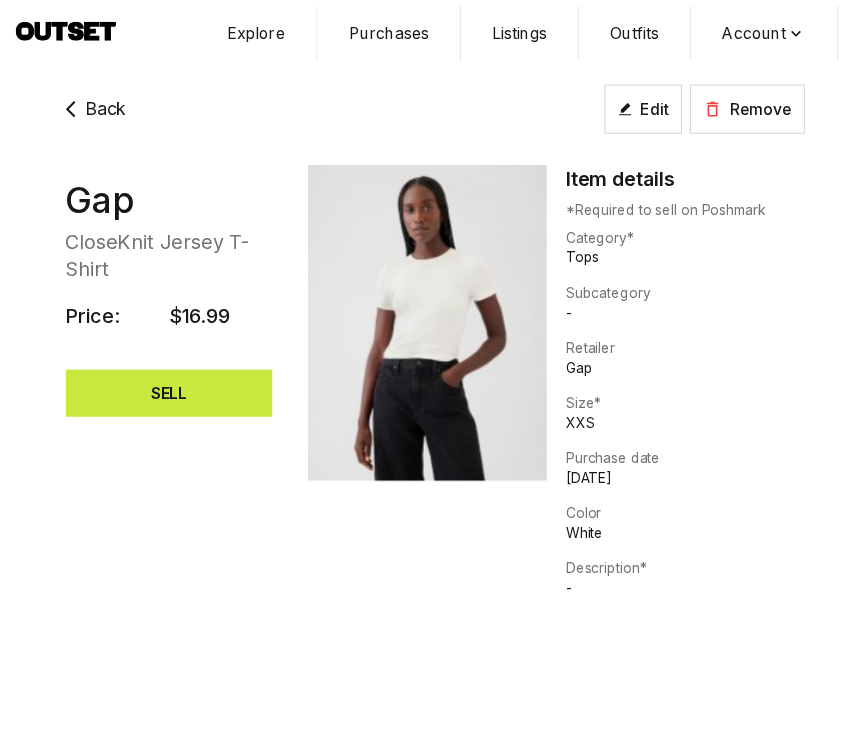 scroll, scrollTop: 0, scrollLeft: 0, axis: both 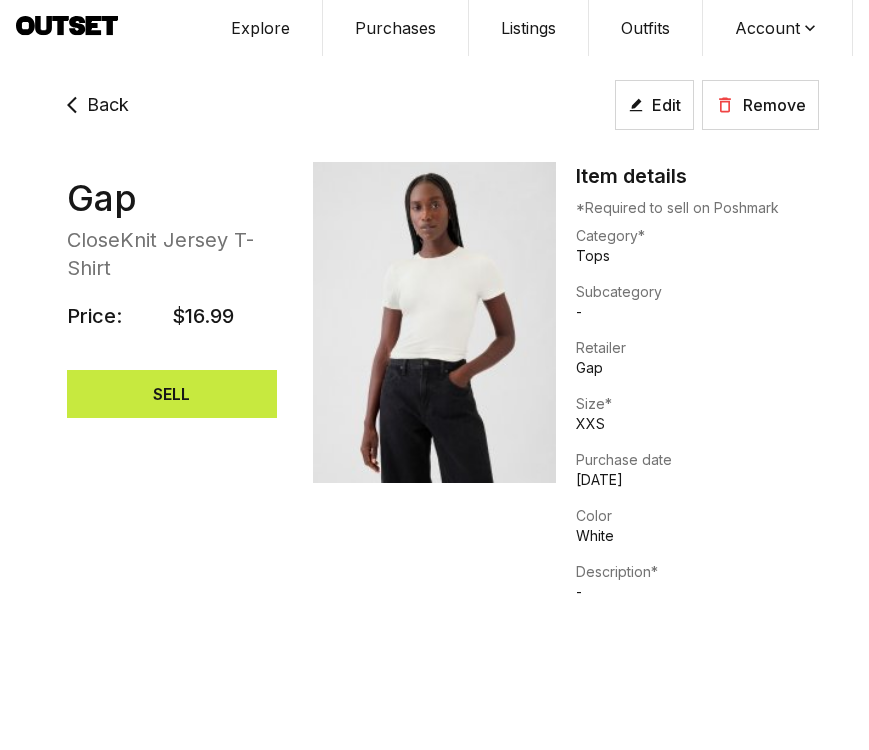 click on "SELL" at bounding box center [172, 394] 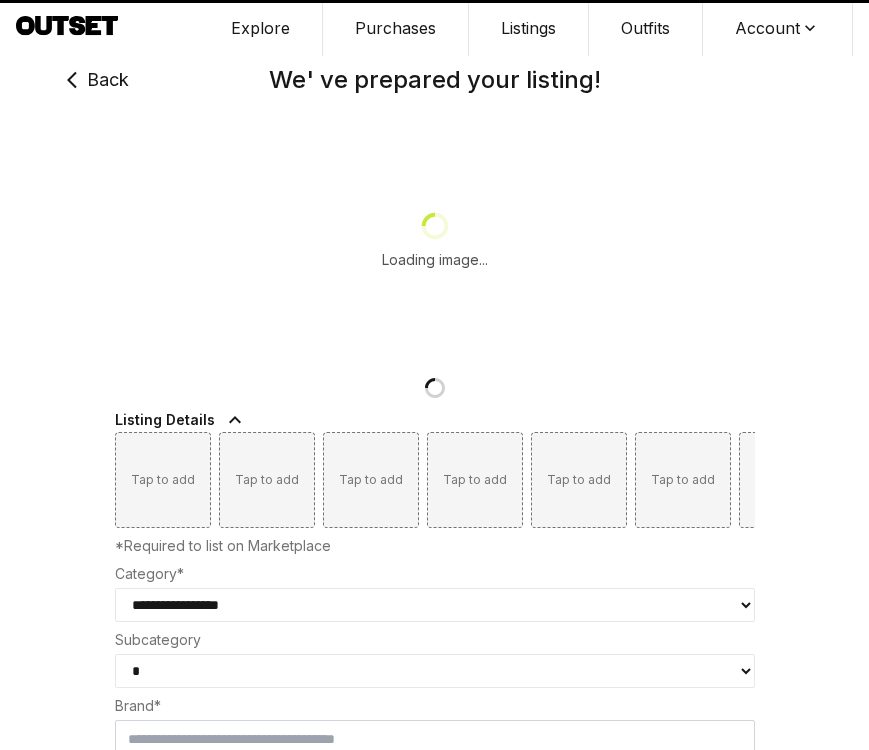 type on "***" 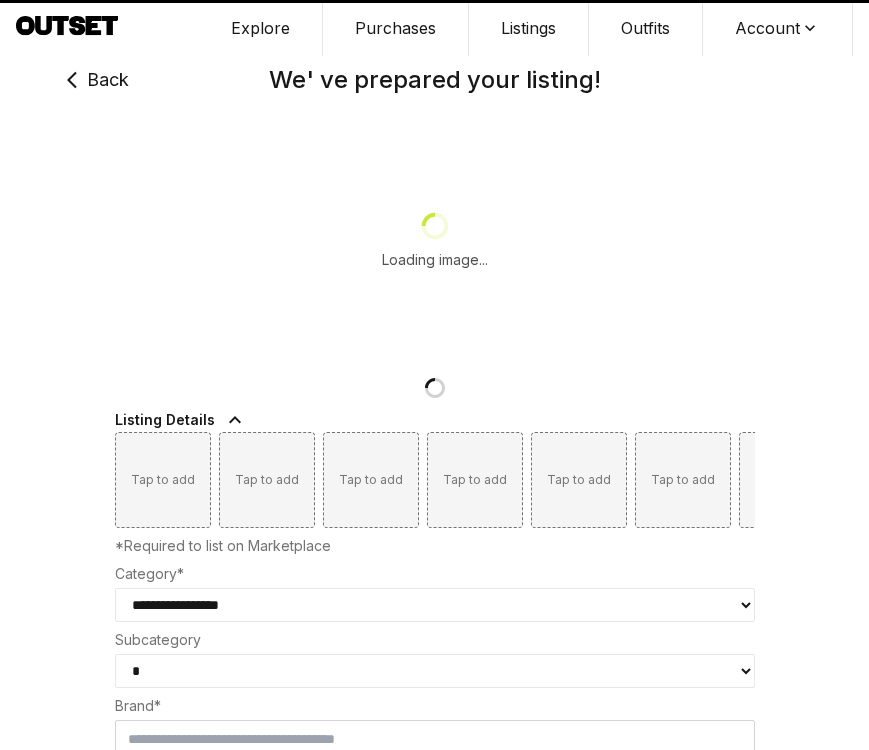 type on "*****" 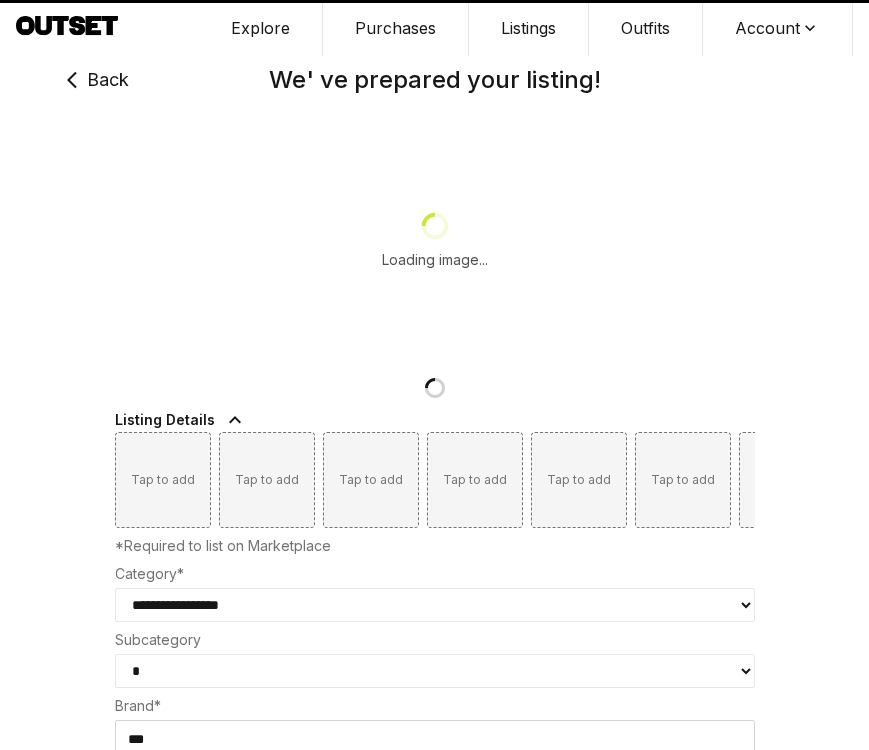 type on "**" 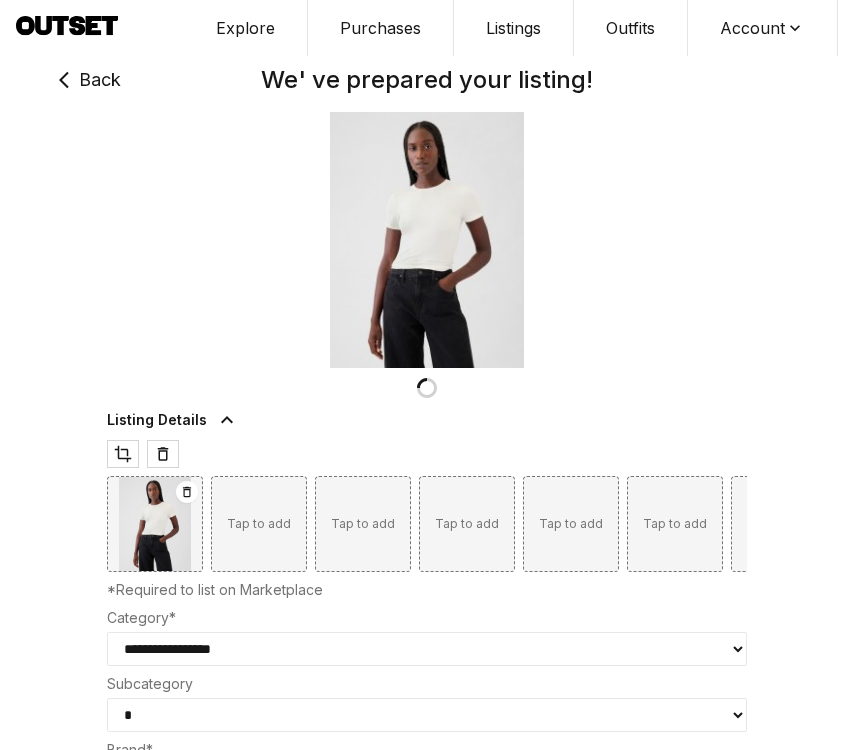 select on "****" 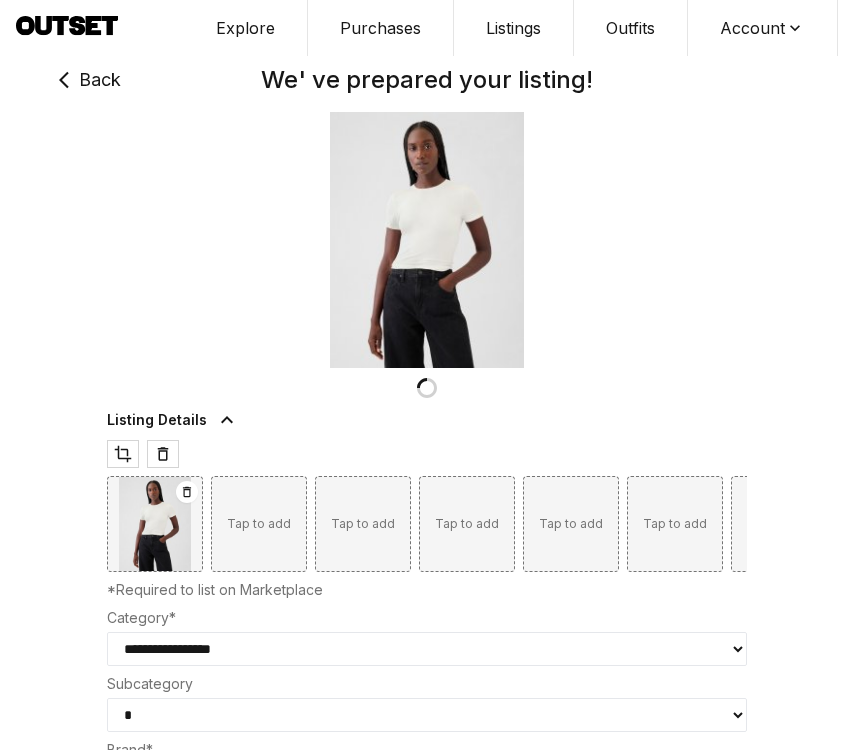 select on "***" 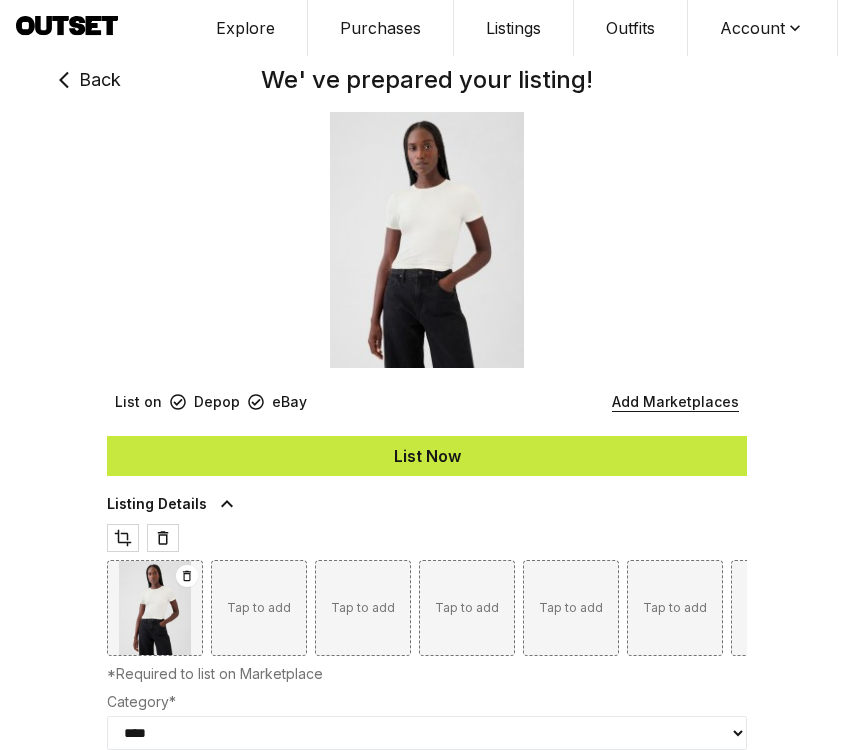 type on "*****" 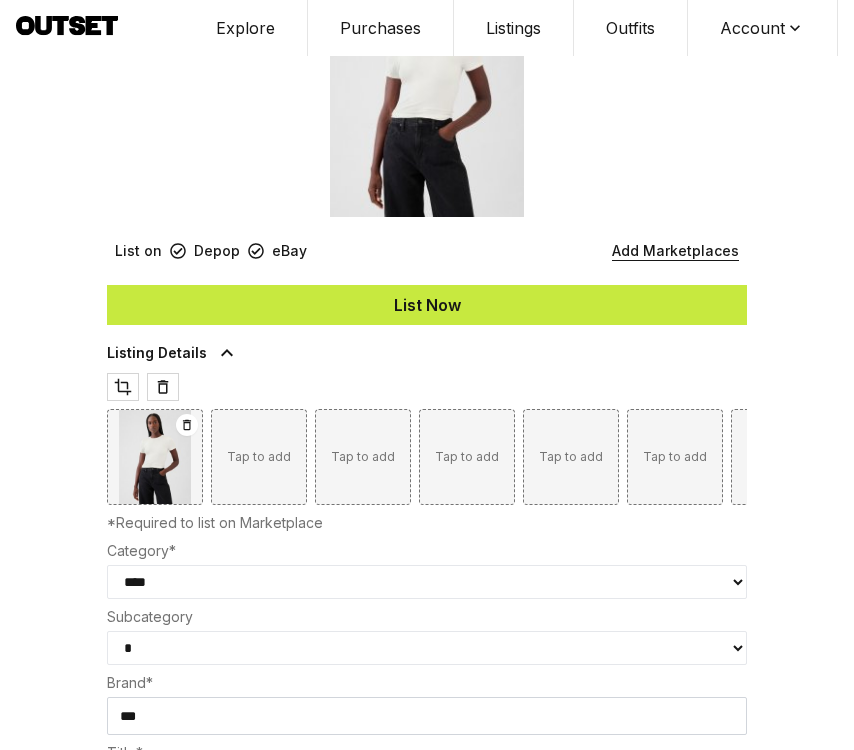 scroll, scrollTop: 144, scrollLeft: 0, axis: vertical 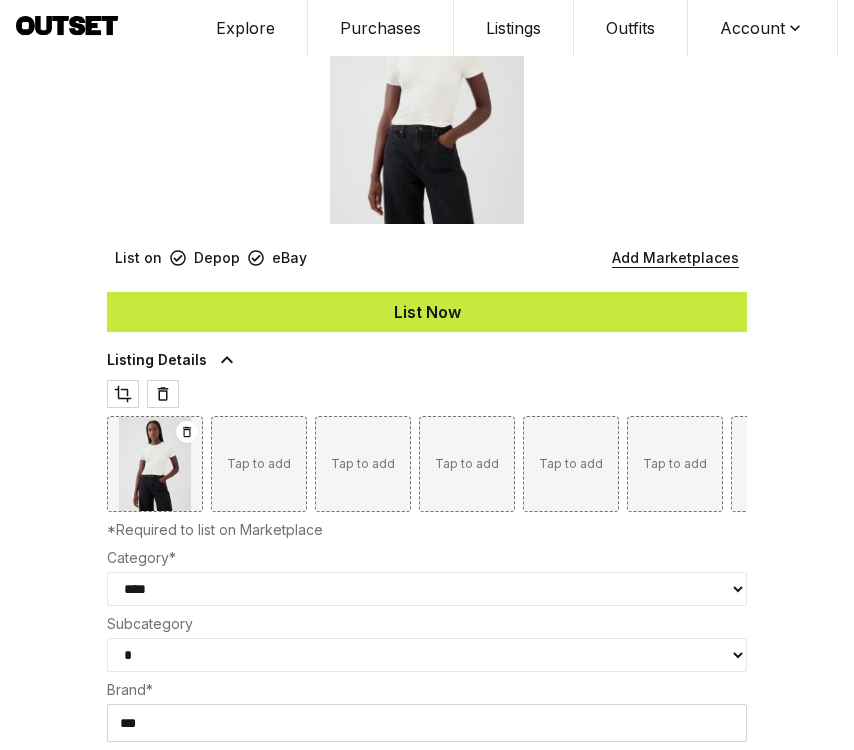 click on "List Now" at bounding box center (427, 312) 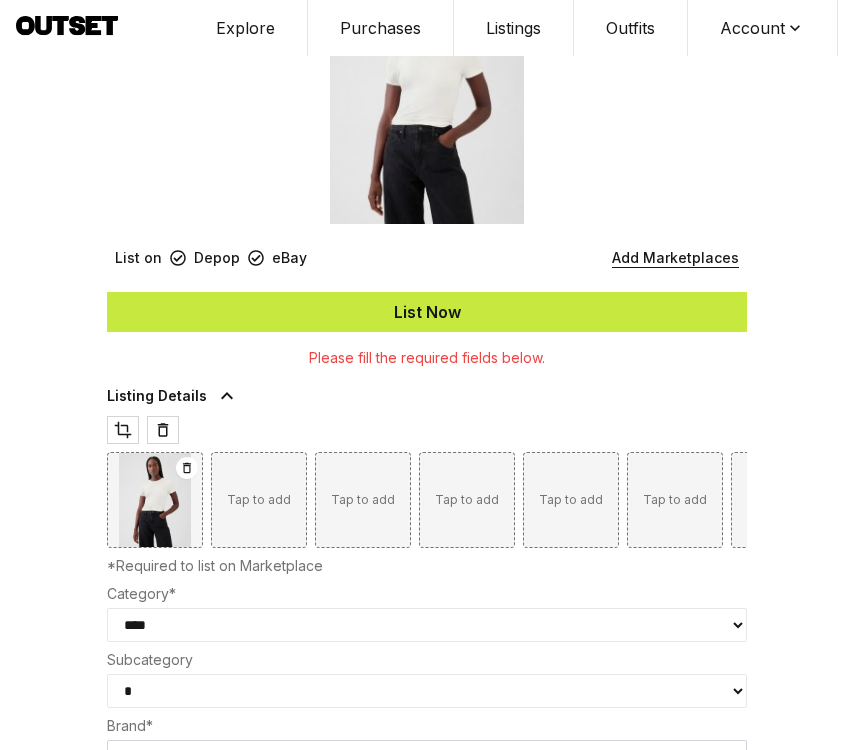 scroll, scrollTop: 970, scrollLeft: 0, axis: vertical 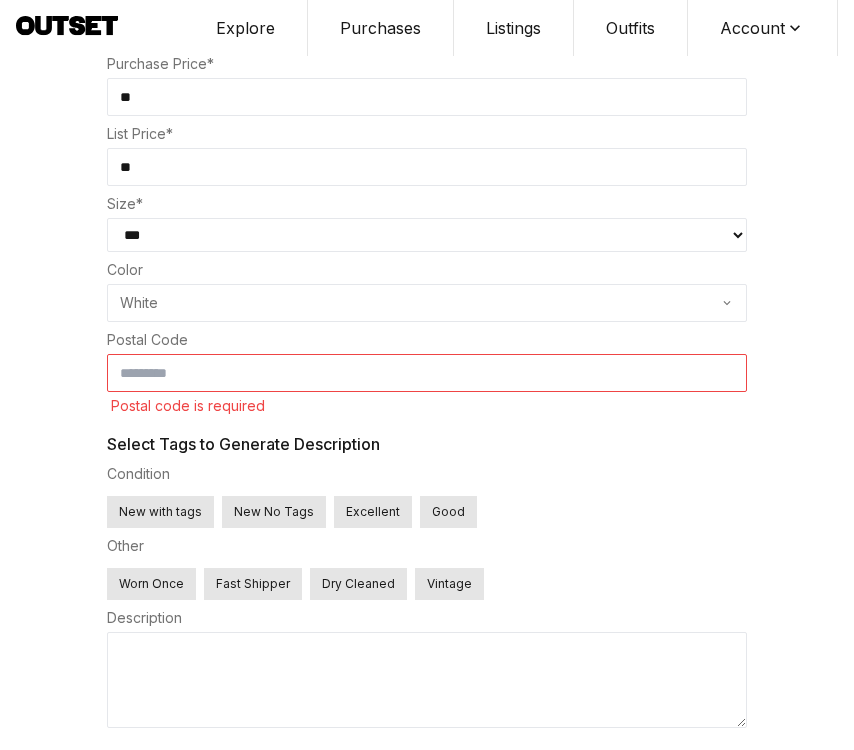 click at bounding box center (427, 373) 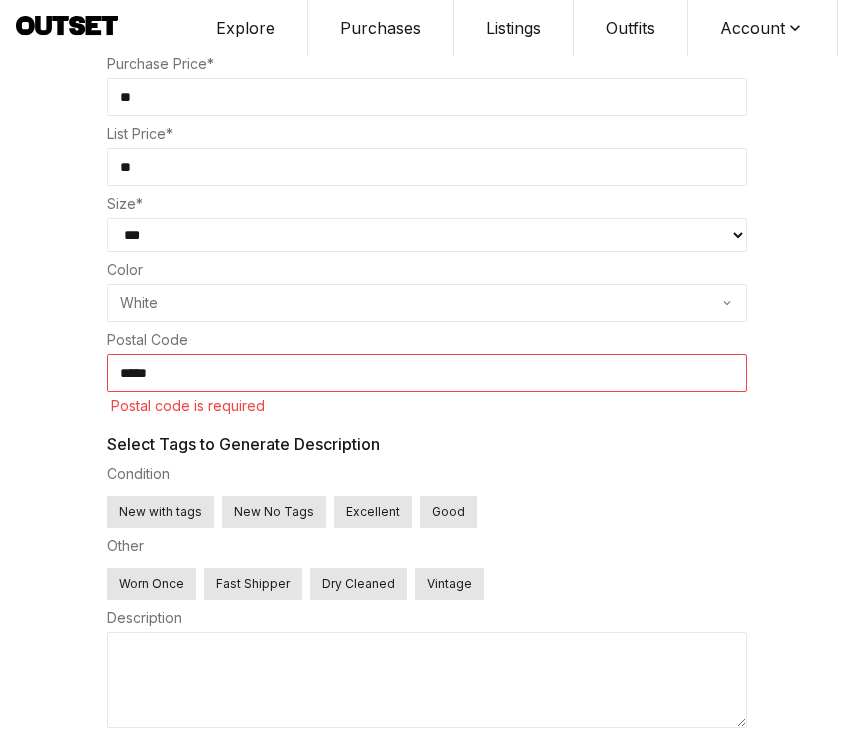 scroll, scrollTop: 0, scrollLeft: 0, axis: both 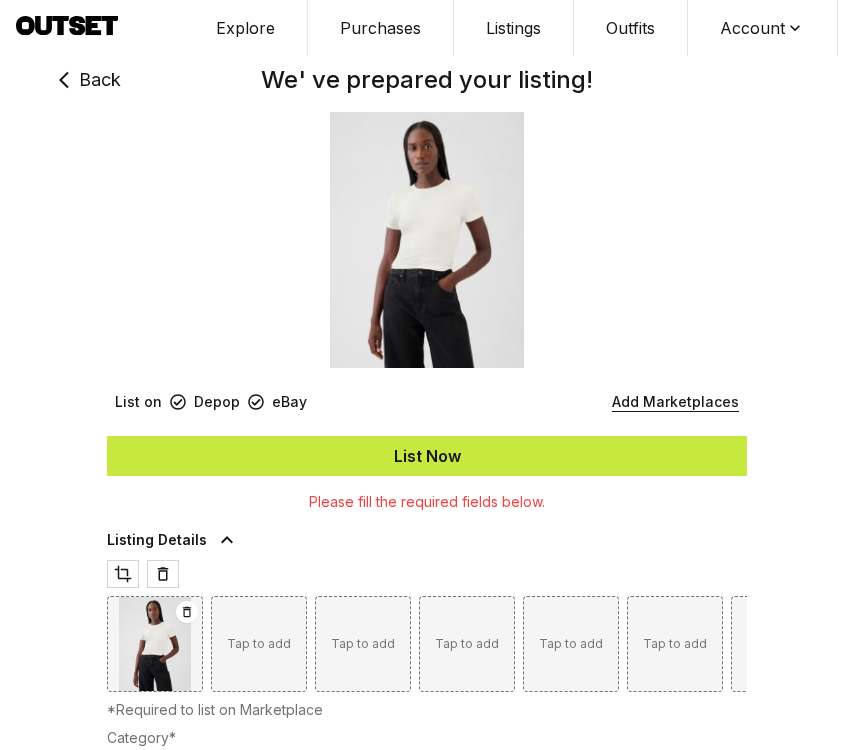 click on "List Now" at bounding box center (427, 456) 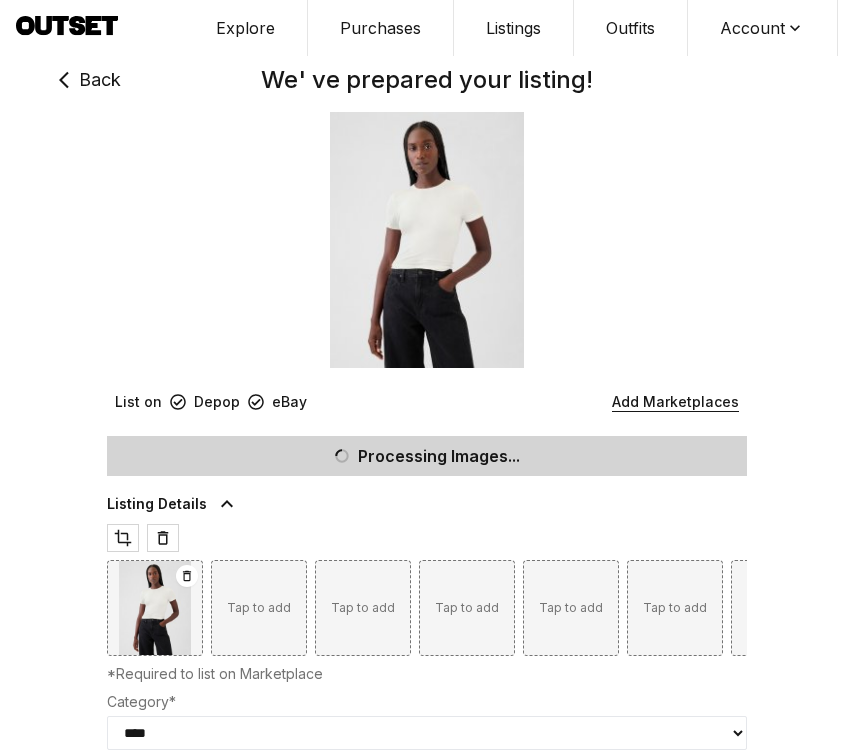 scroll, scrollTop: 910, scrollLeft: 0, axis: vertical 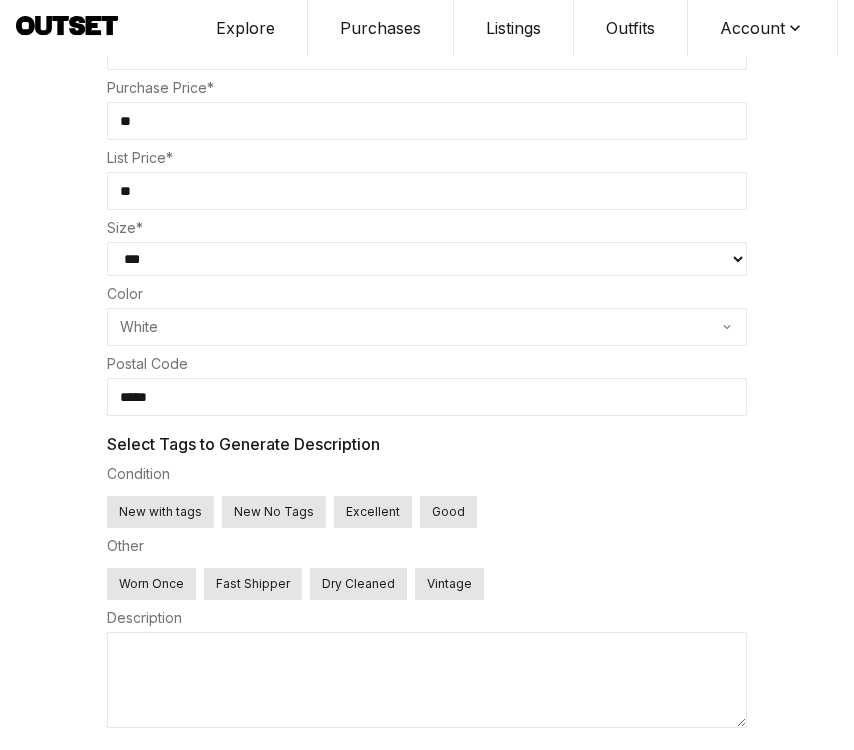 click on "New No Tags" at bounding box center (274, 512) 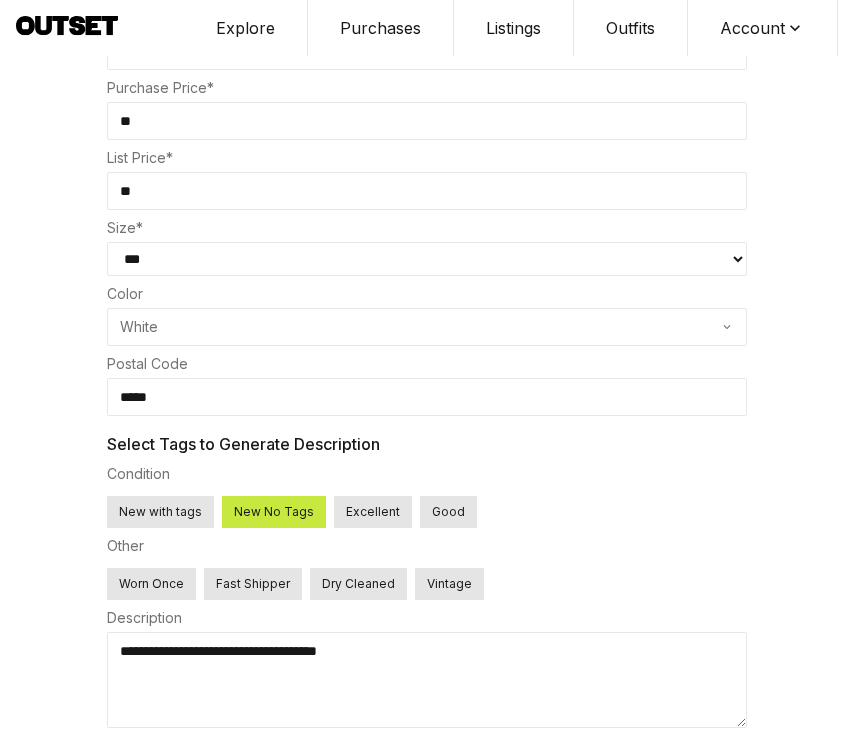 click on "Fast Shipper" at bounding box center [253, 584] 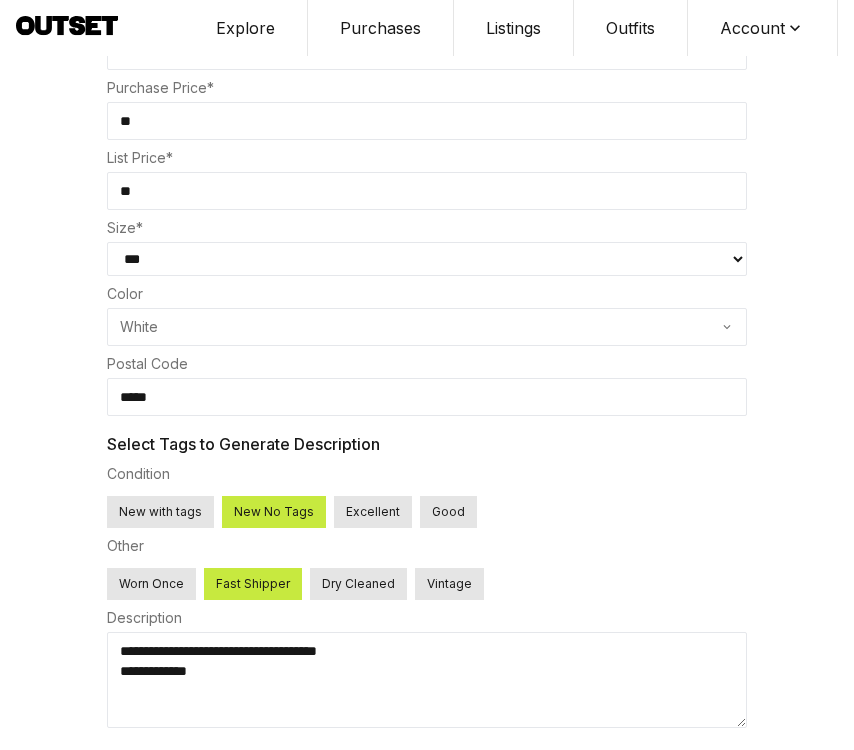 scroll, scrollTop: 0, scrollLeft: 0, axis: both 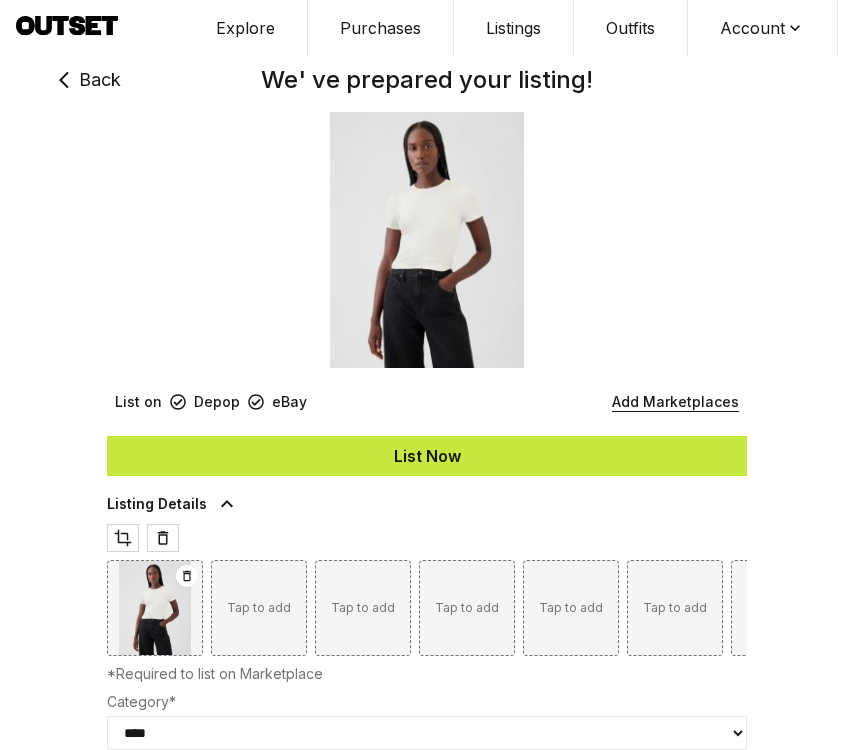 click on "List Now" at bounding box center [427, 456] 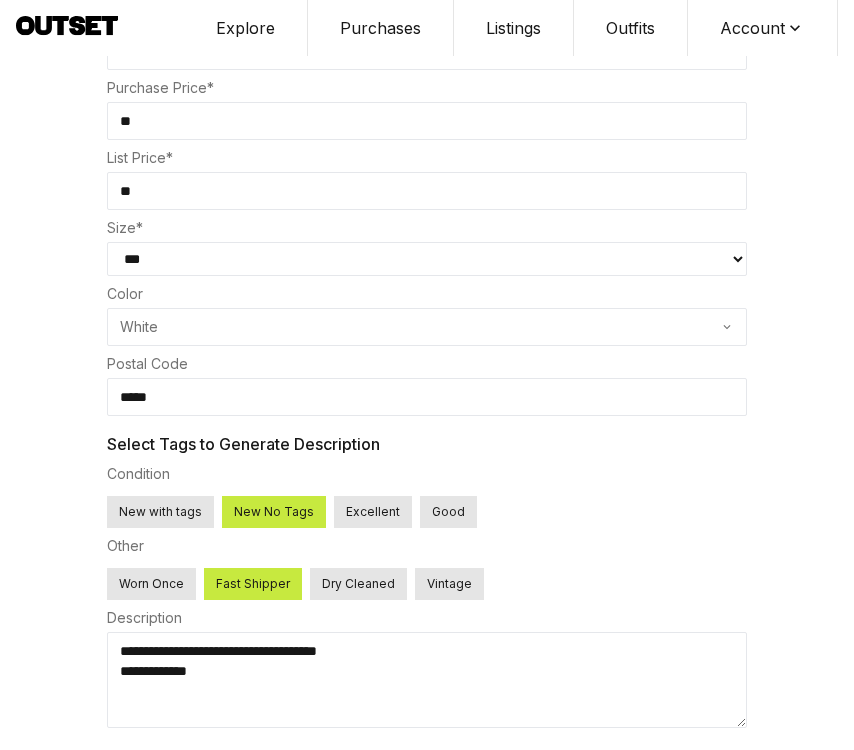 click on "**********" at bounding box center [427, 680] 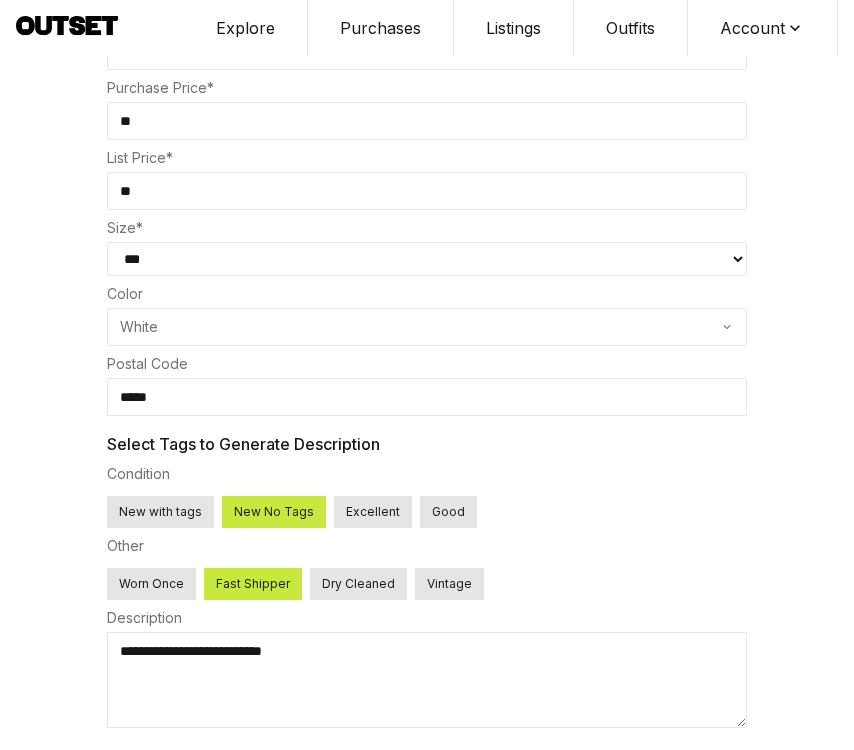 type on "**********" 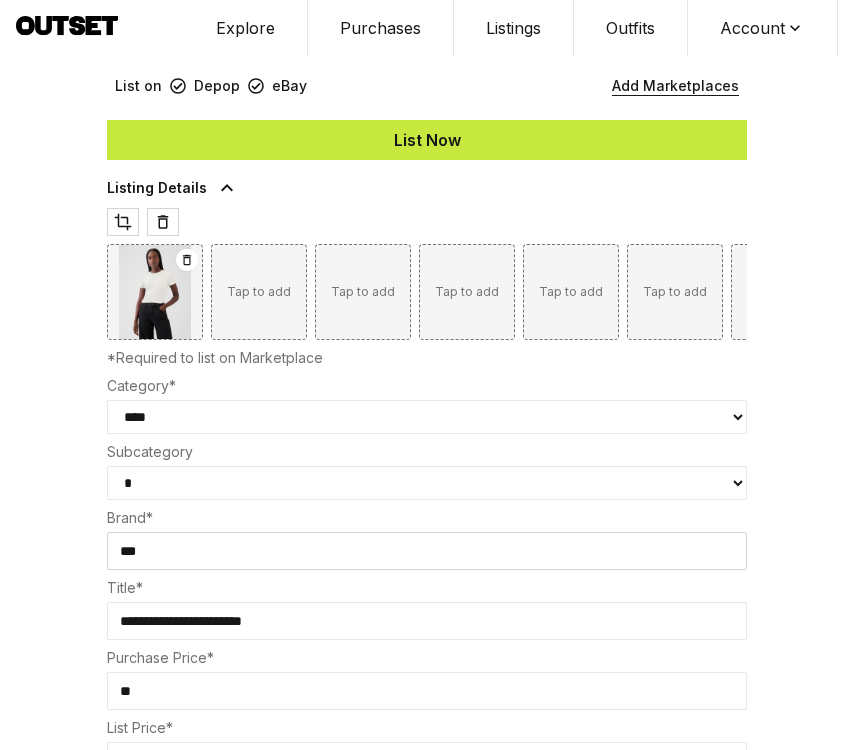 scroll, scrollTop: 0, scrollLeft: 0, axis: both 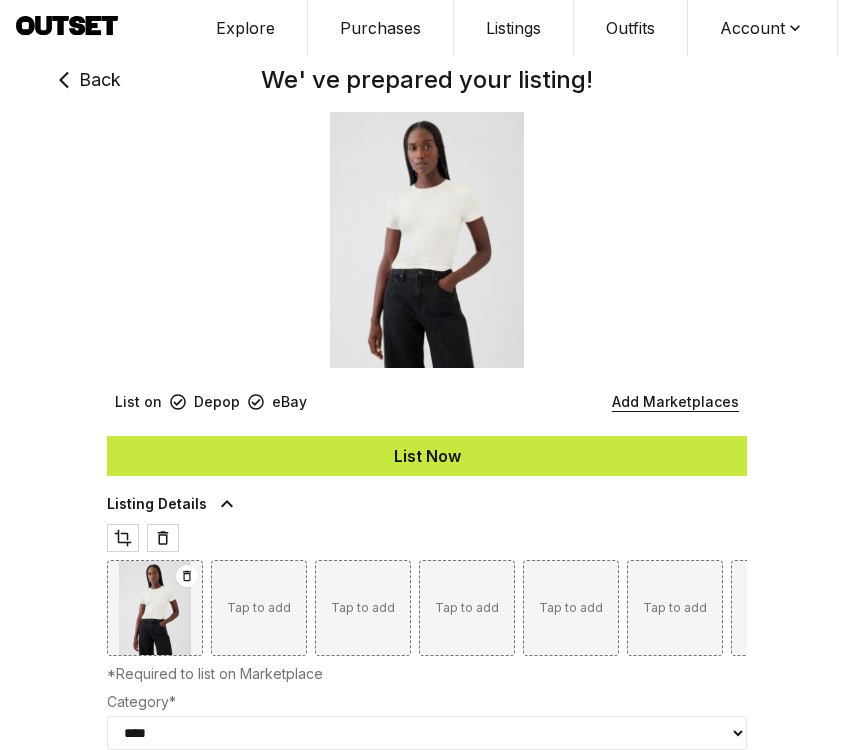 click on "List Now" at bounding box center [427, 456] 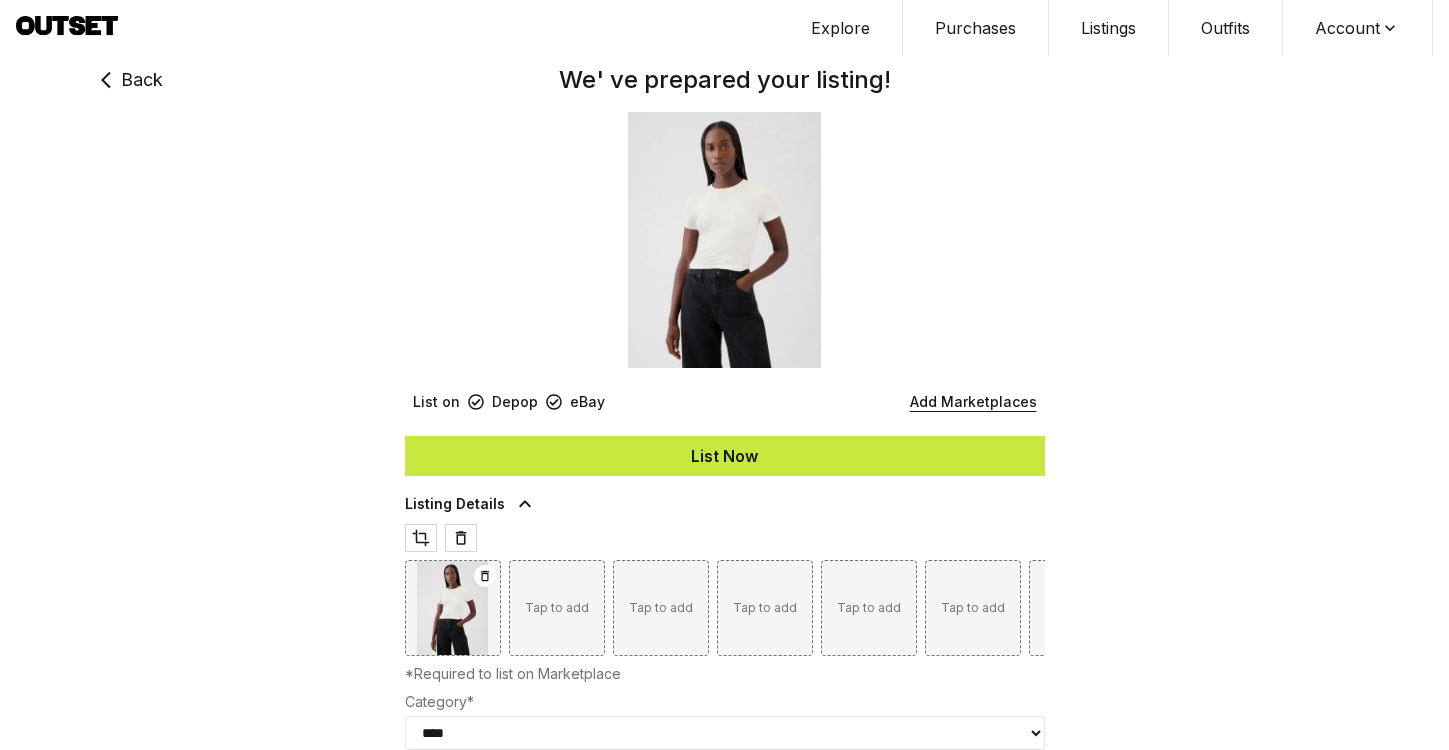 click 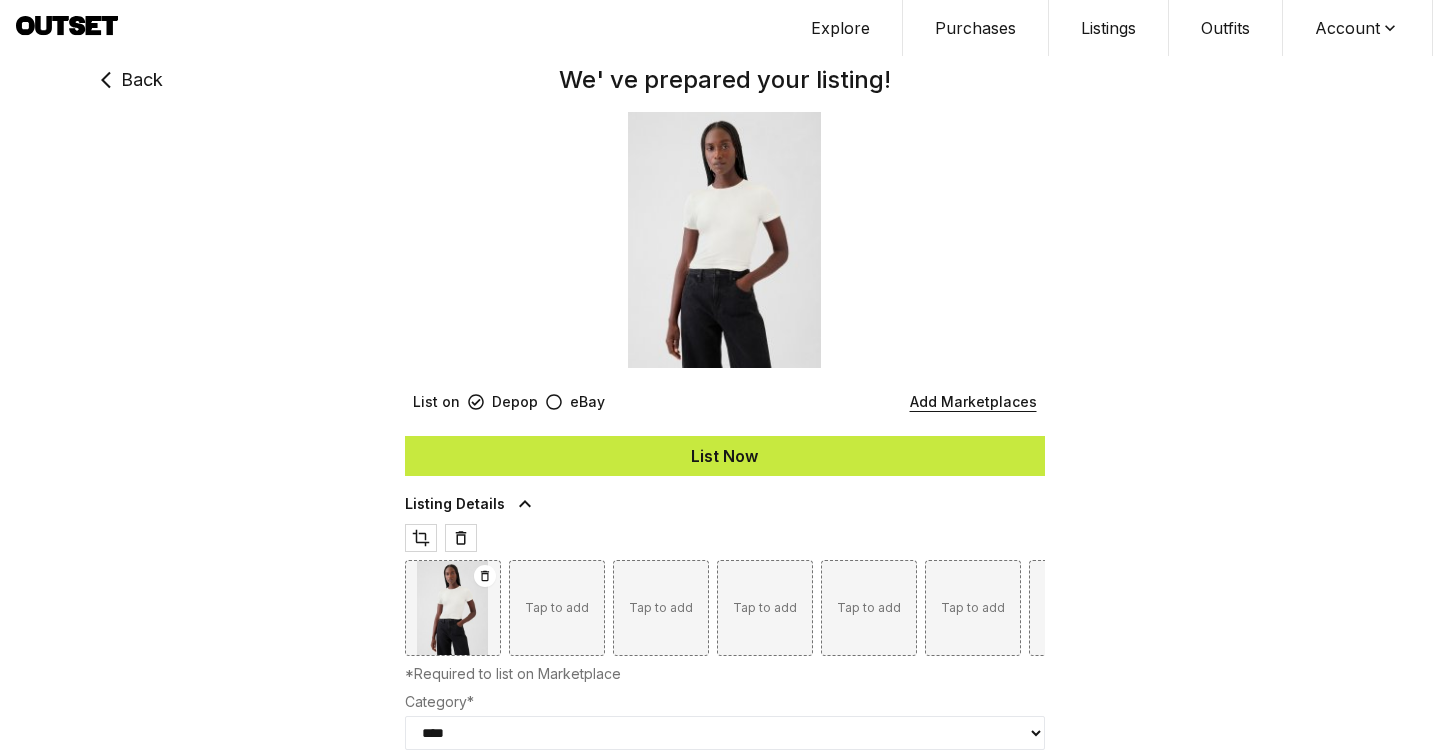 click on "List Now" at bounding box center [725, 456] 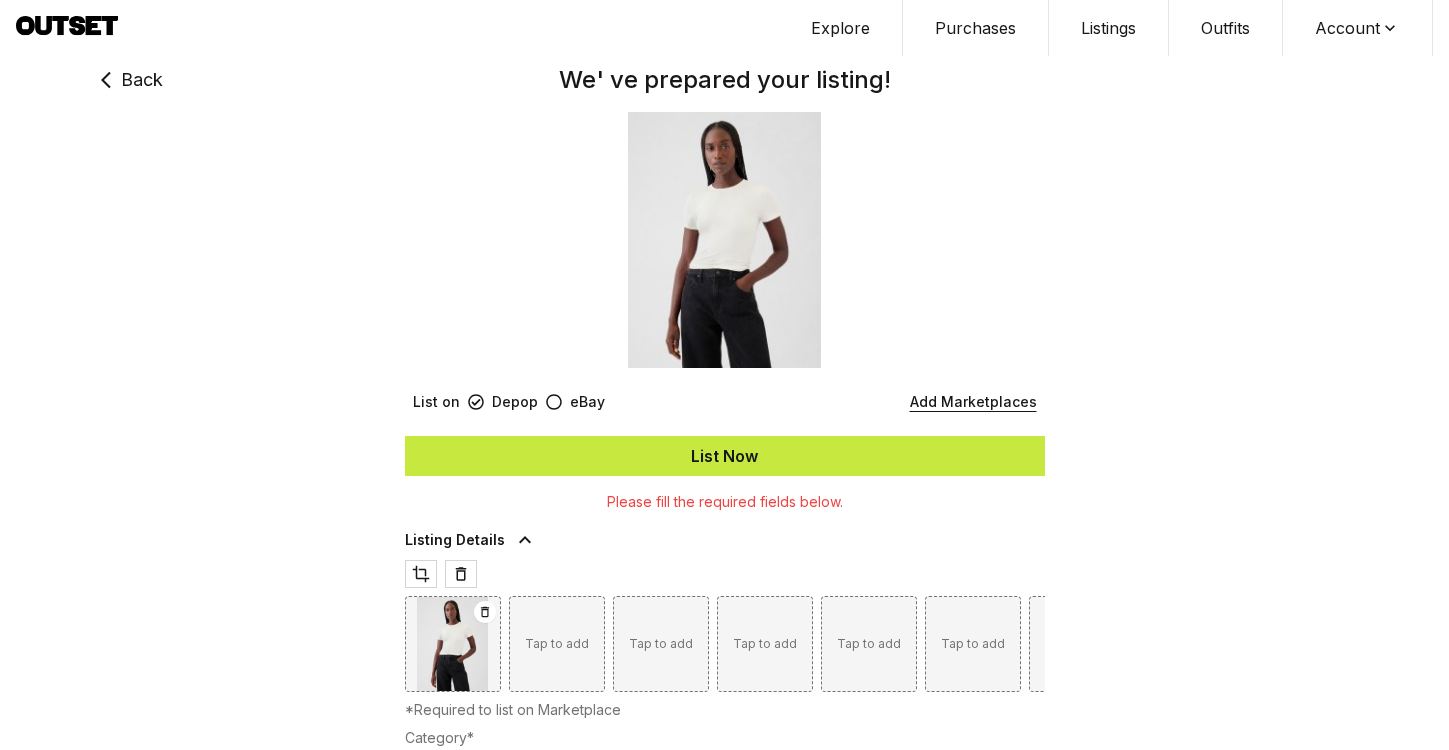 type 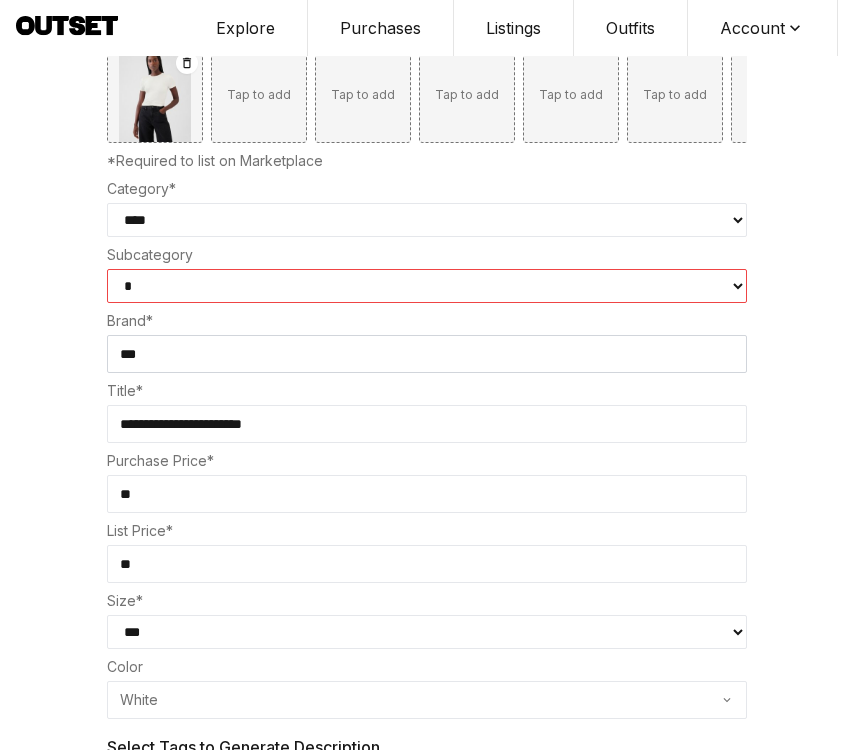 scroll, scrollTop: 546, scrollLeft: 0, axis: vertical 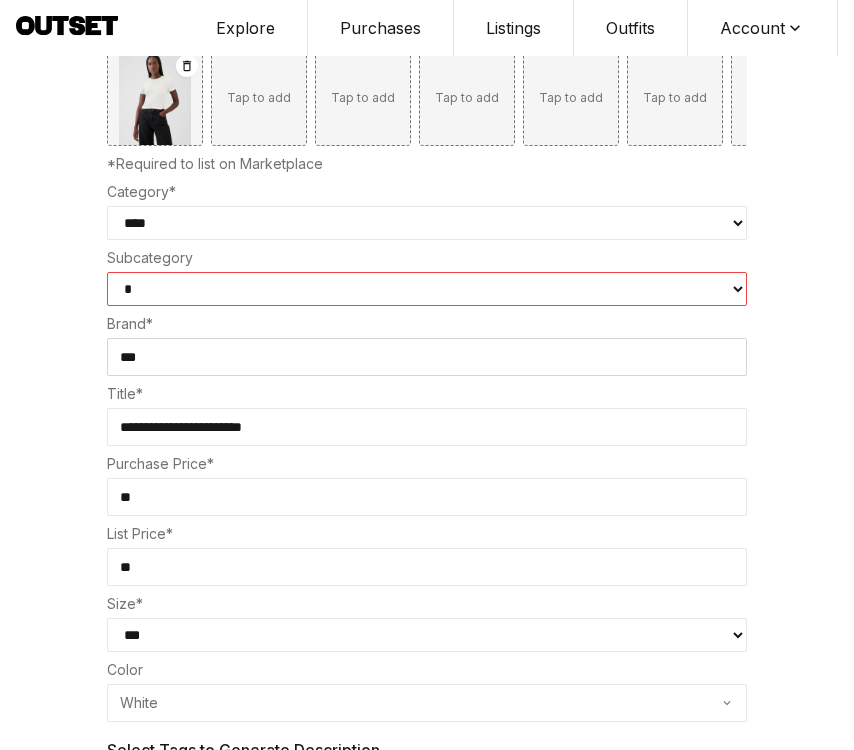 select on "**********" 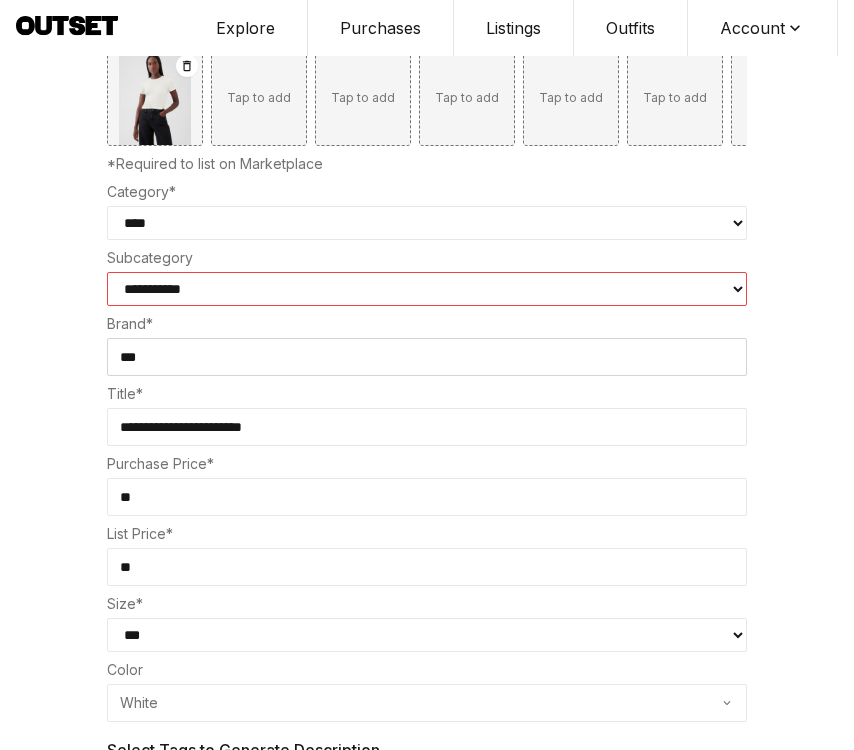 click on "**********" at bounding box center [427, 289] 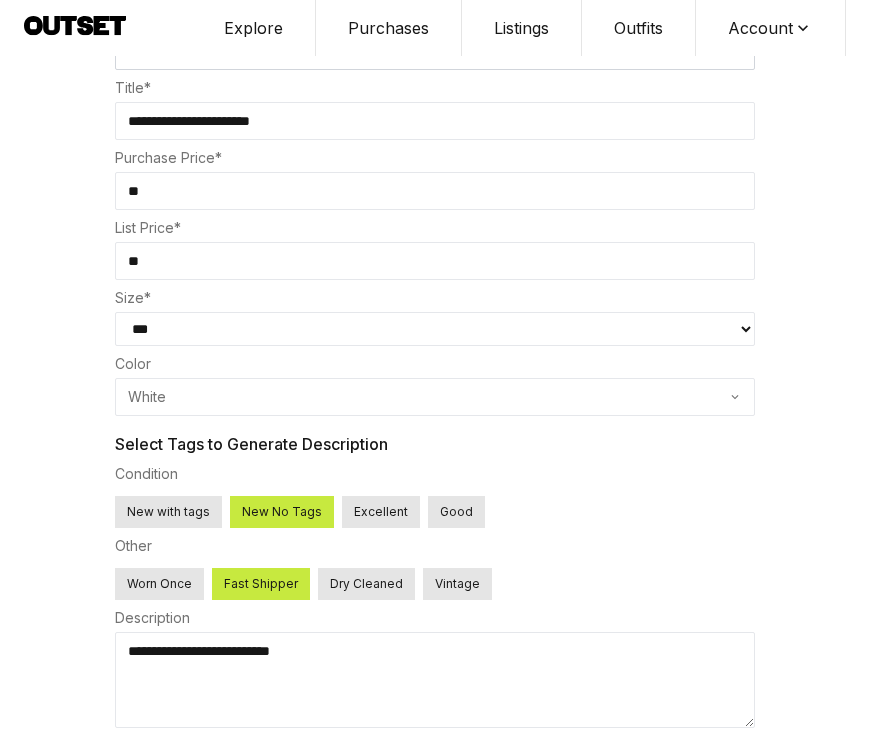scroll, scrollTop: 0, scrollLeft: 0, axis: both 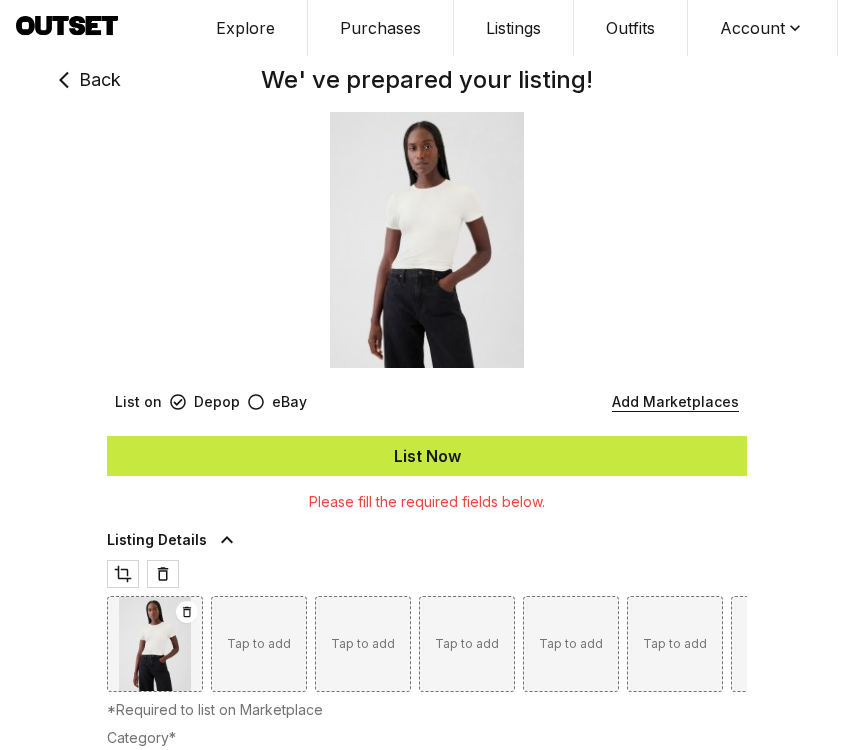 click on "List Now" at bounding box center [427, 456] 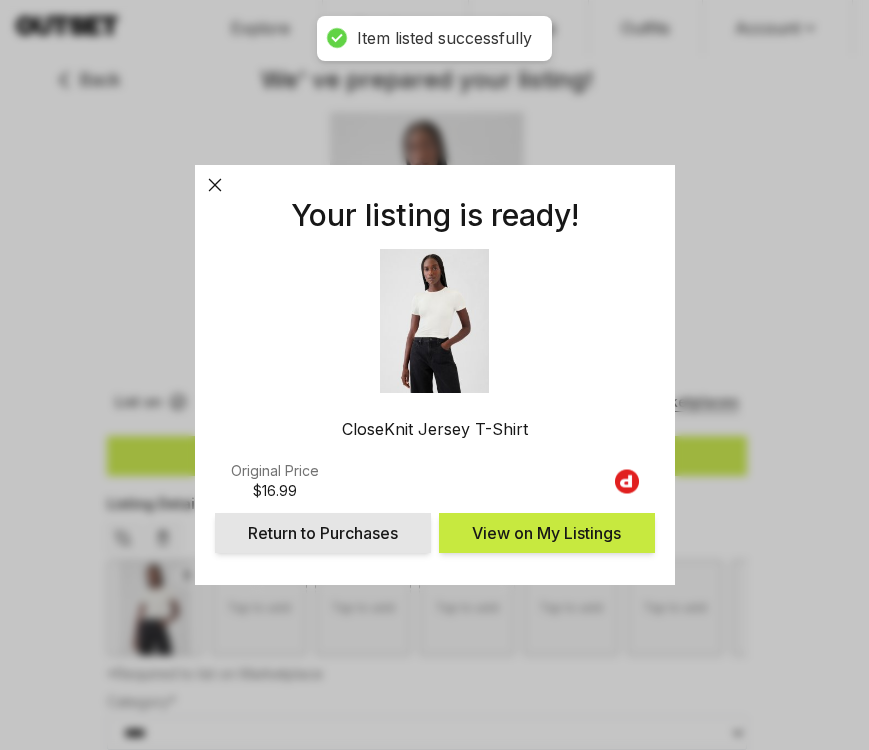 click on "View on My Listings" at bounding box center [547, 533] 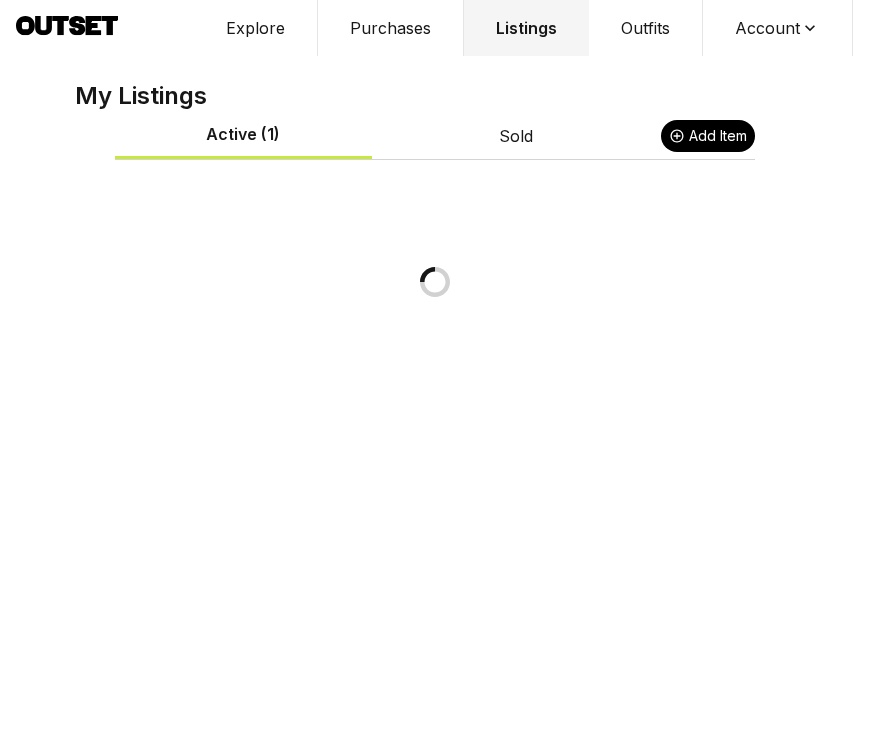 scroll, scrollTop: 0, scrollLeft: 0, axis: both 